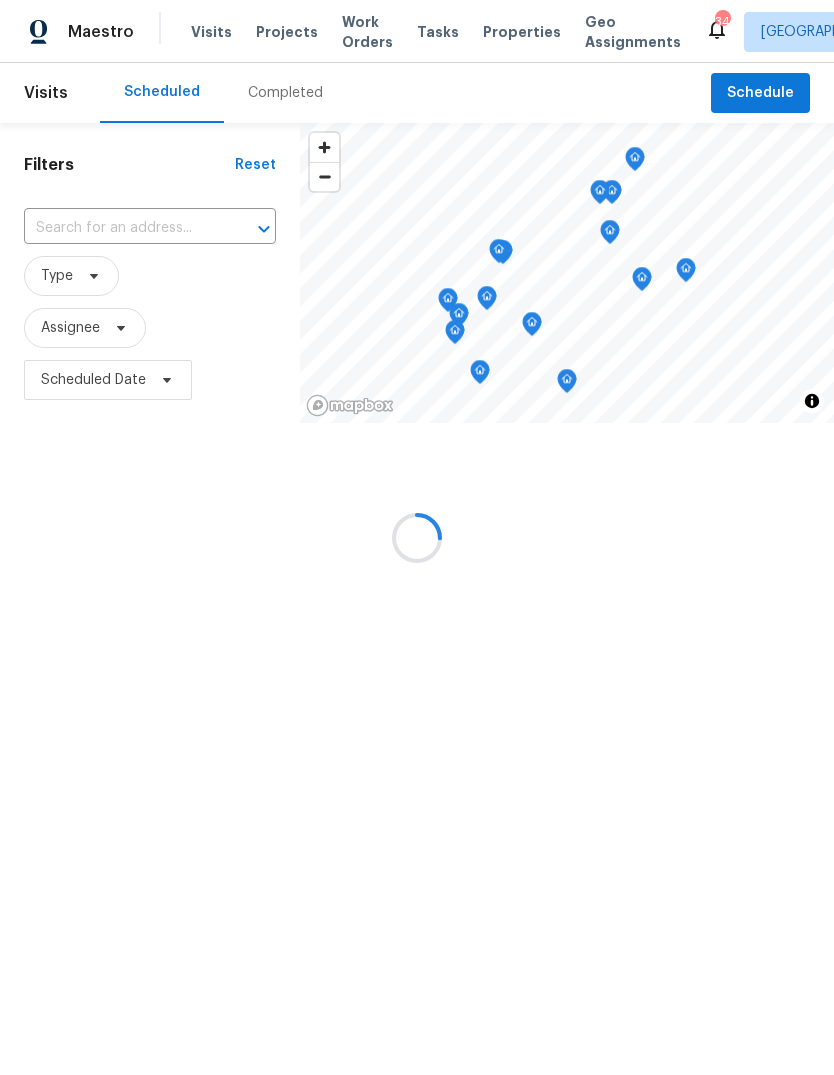 scroll, scrollTop: 0, scrollLeft: 0, axis: both 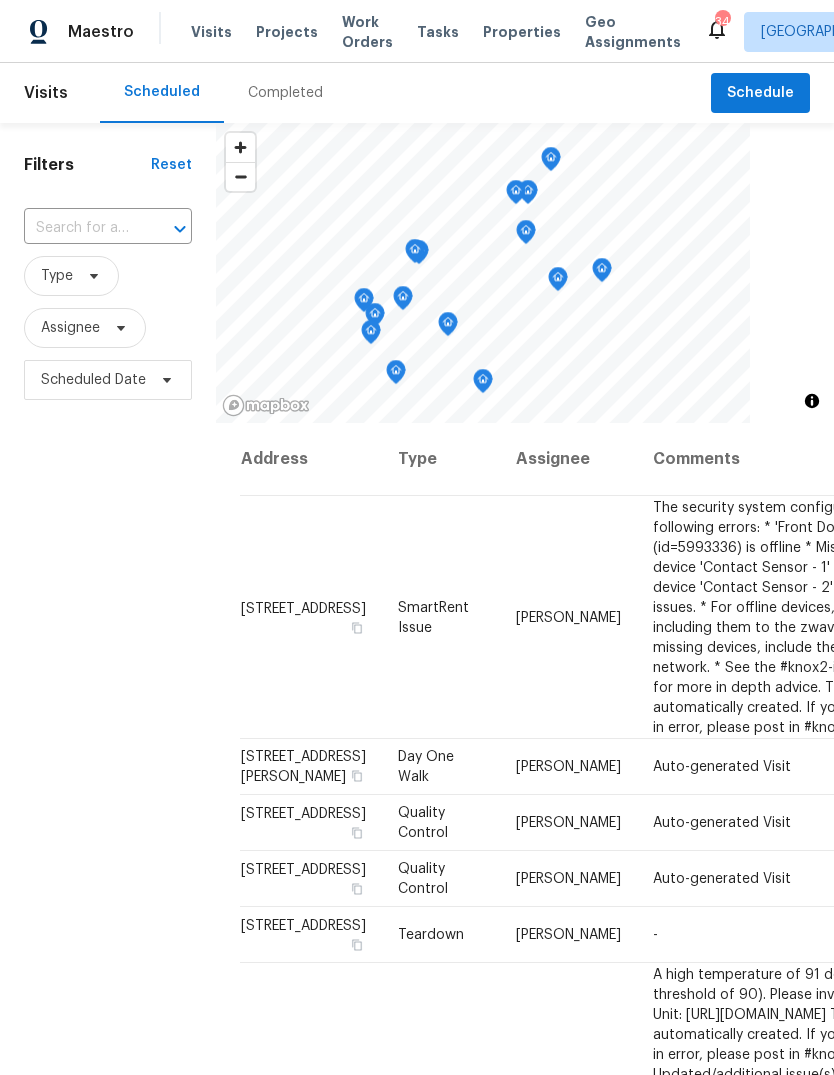 click at bounding box center [80, 228] 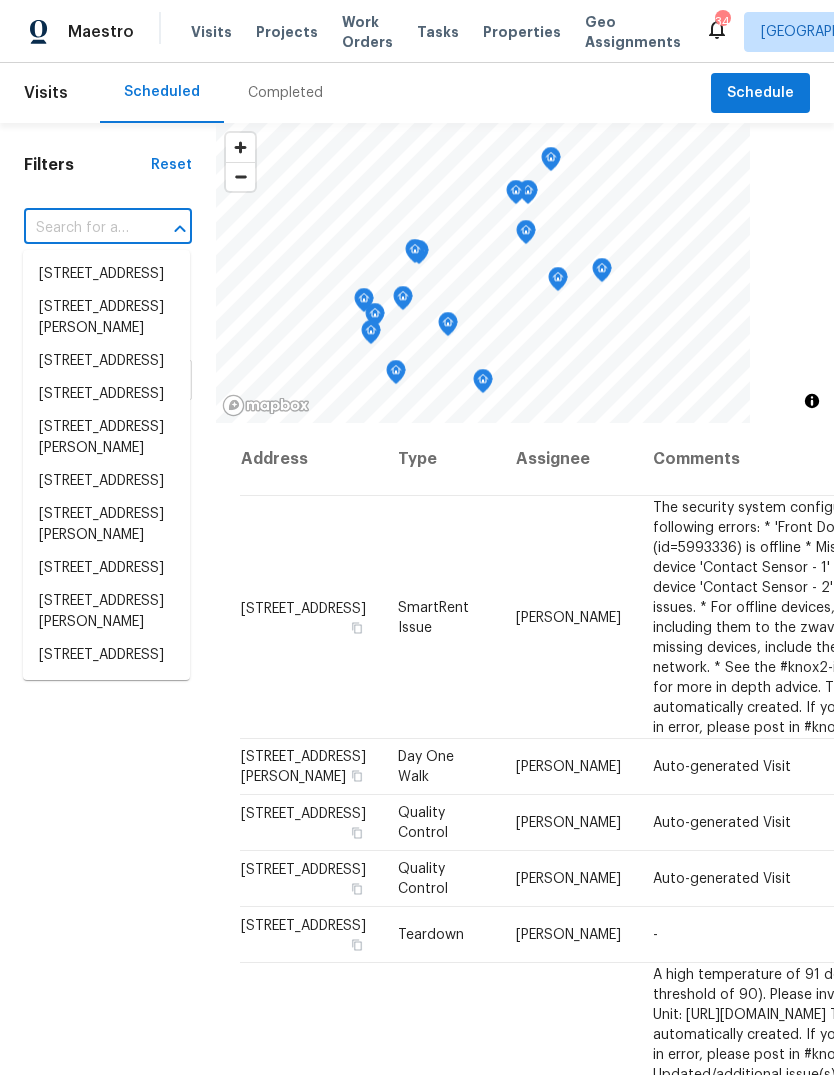 click on "Filters" at bounding box center (87, 165) 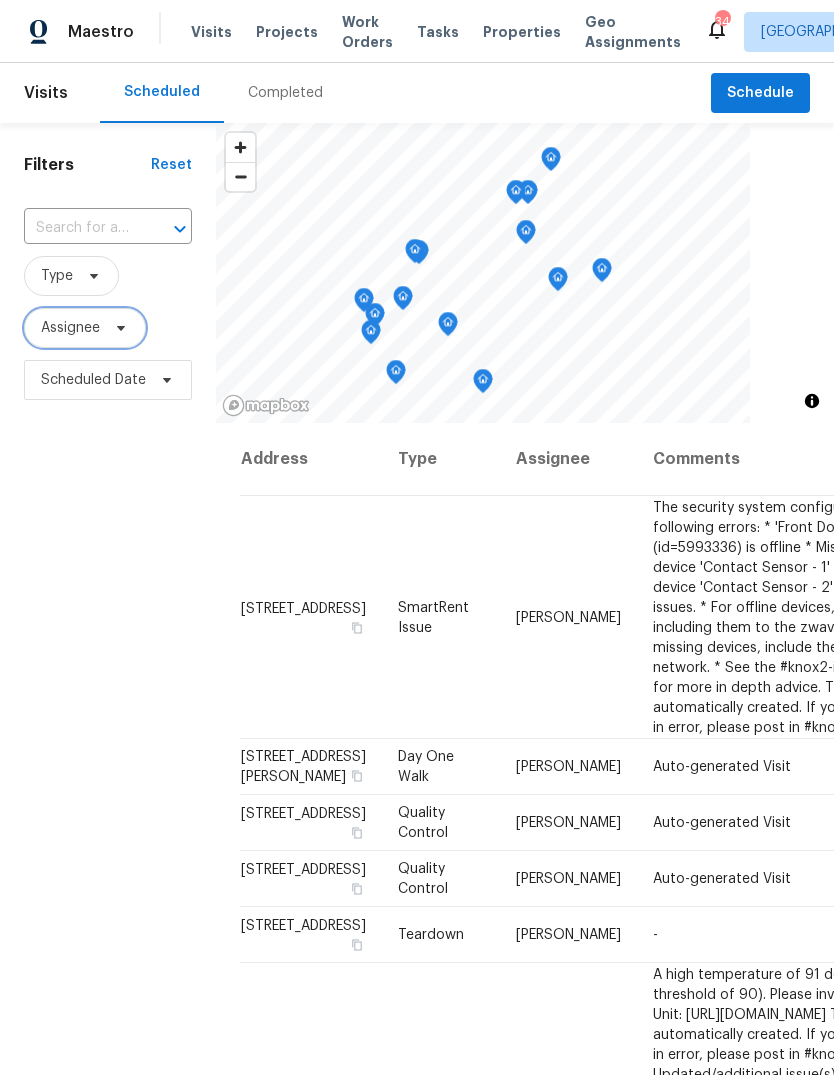 click on "Assignee" at bounding box center [70, 328] 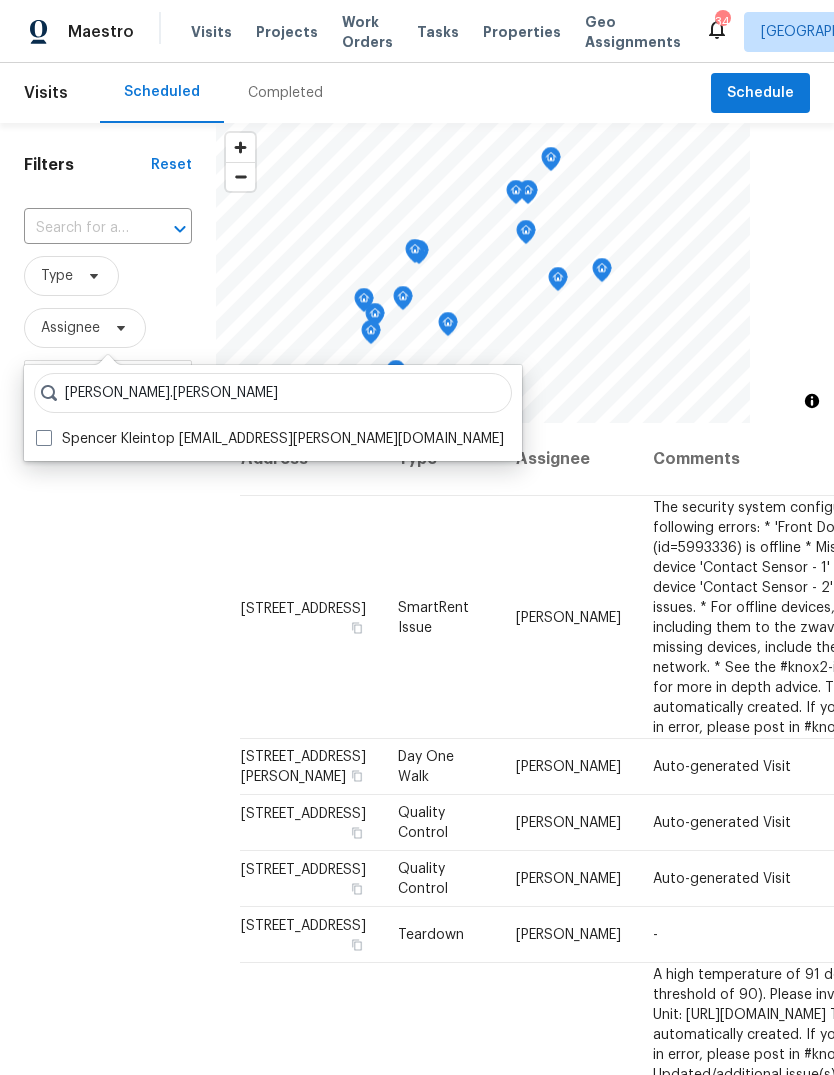 type on "[PERSON_NAME].[PERSON_NAME]" 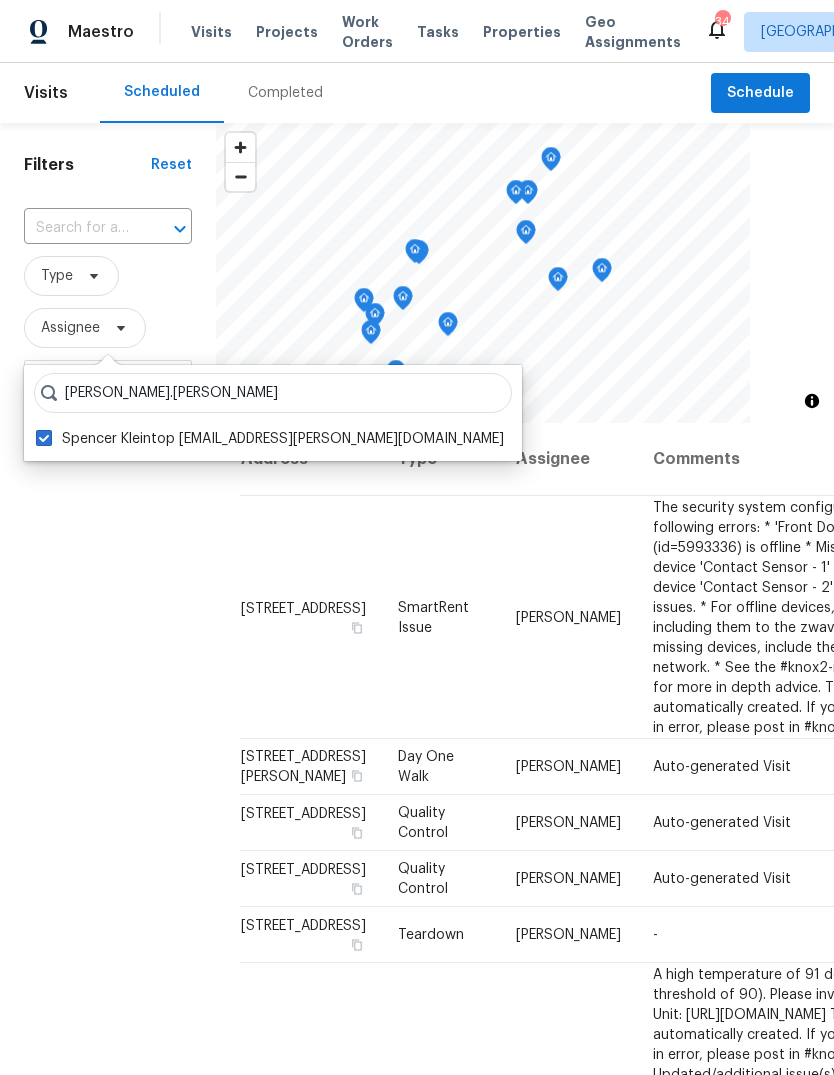 checkbox on "true" 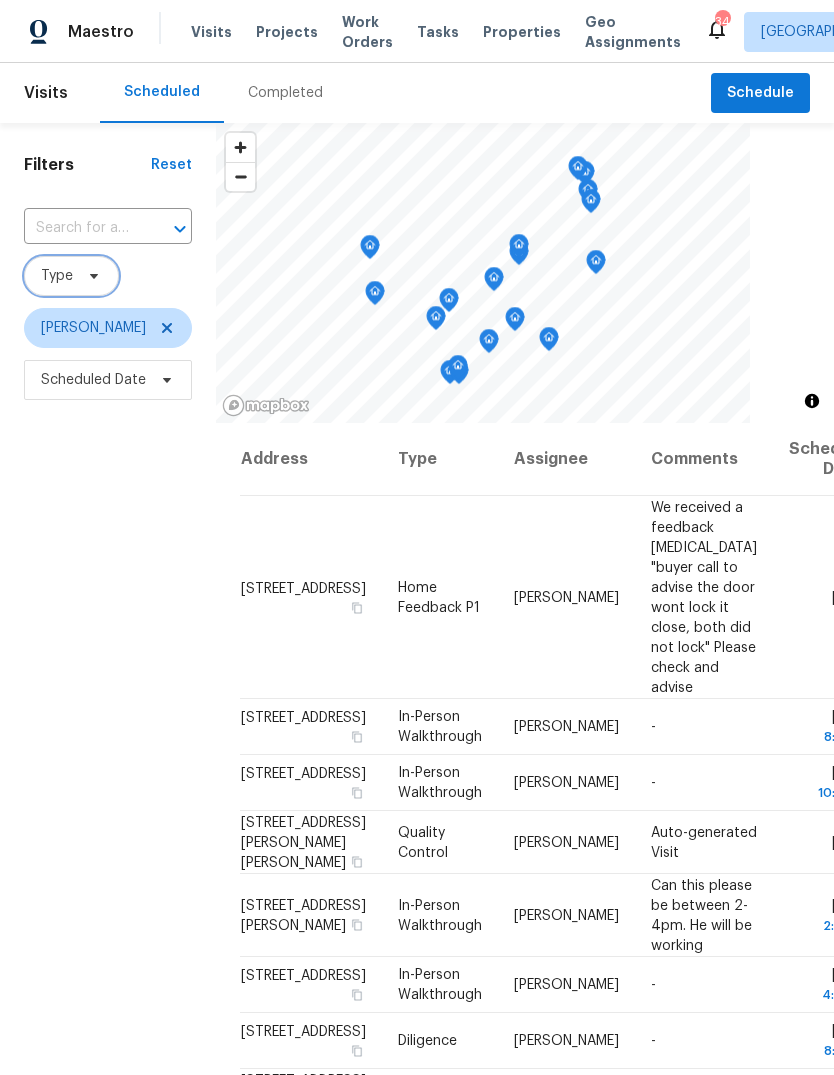 click on "Type" at bounding box center [57, 276] 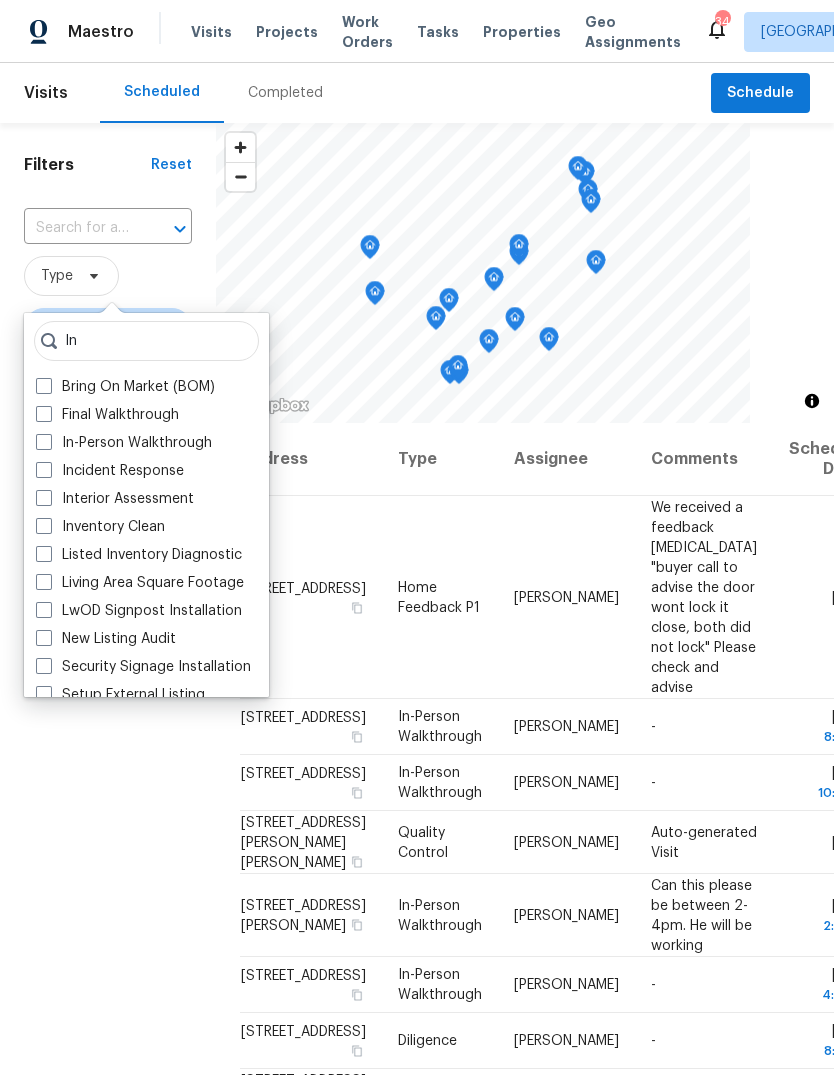 type on "In" 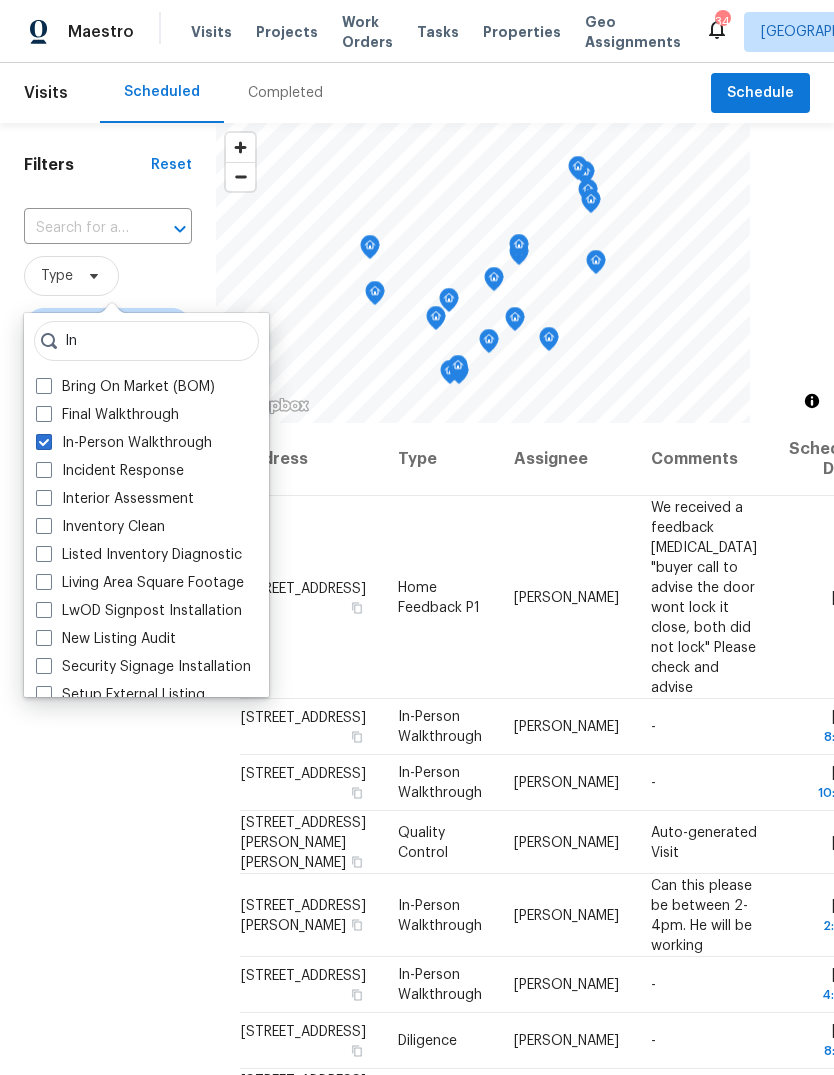 checkbox on "true" 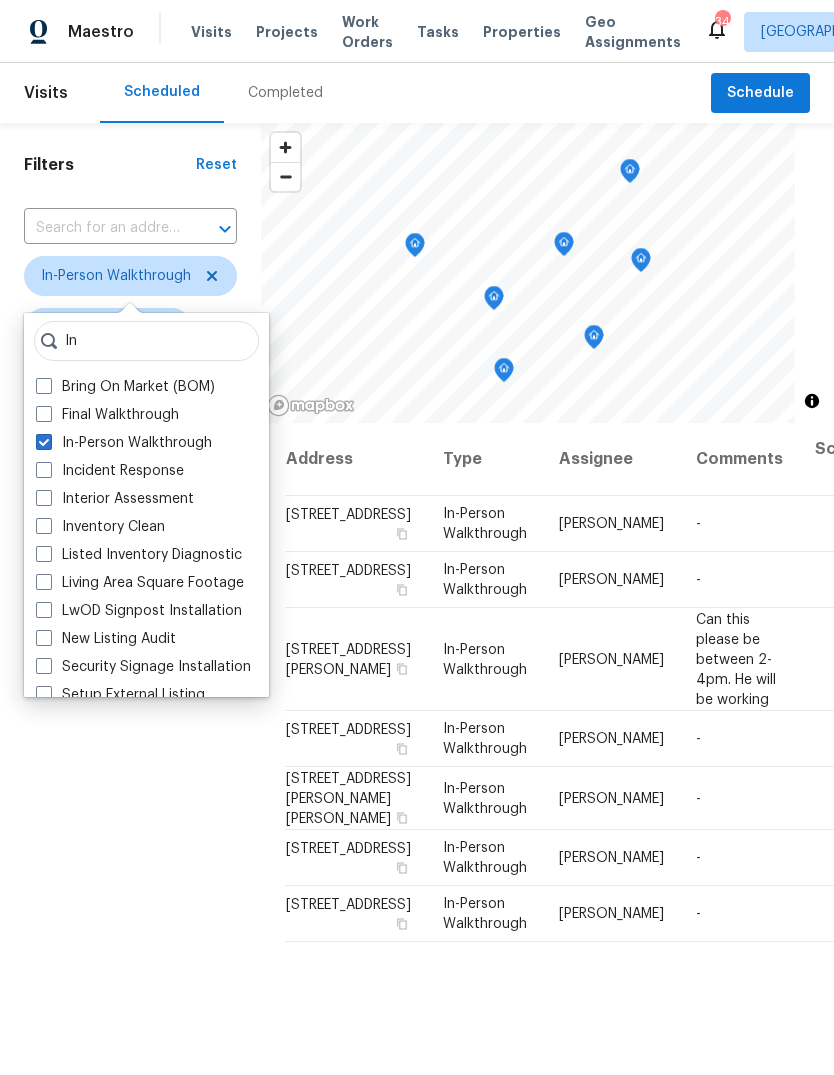 click on "Filters Reset ​ In-Person Walkthrough [PERSON_NAME] Scheduled Date" at bounding box center (130, 703) 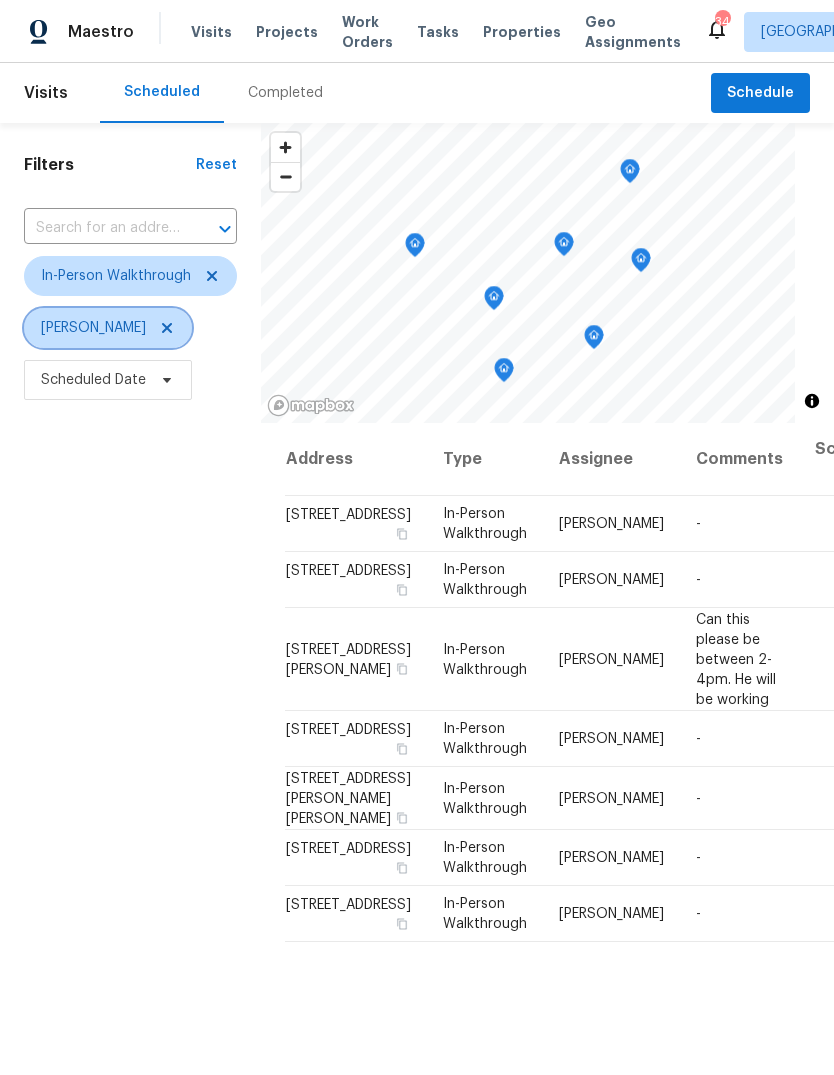 click 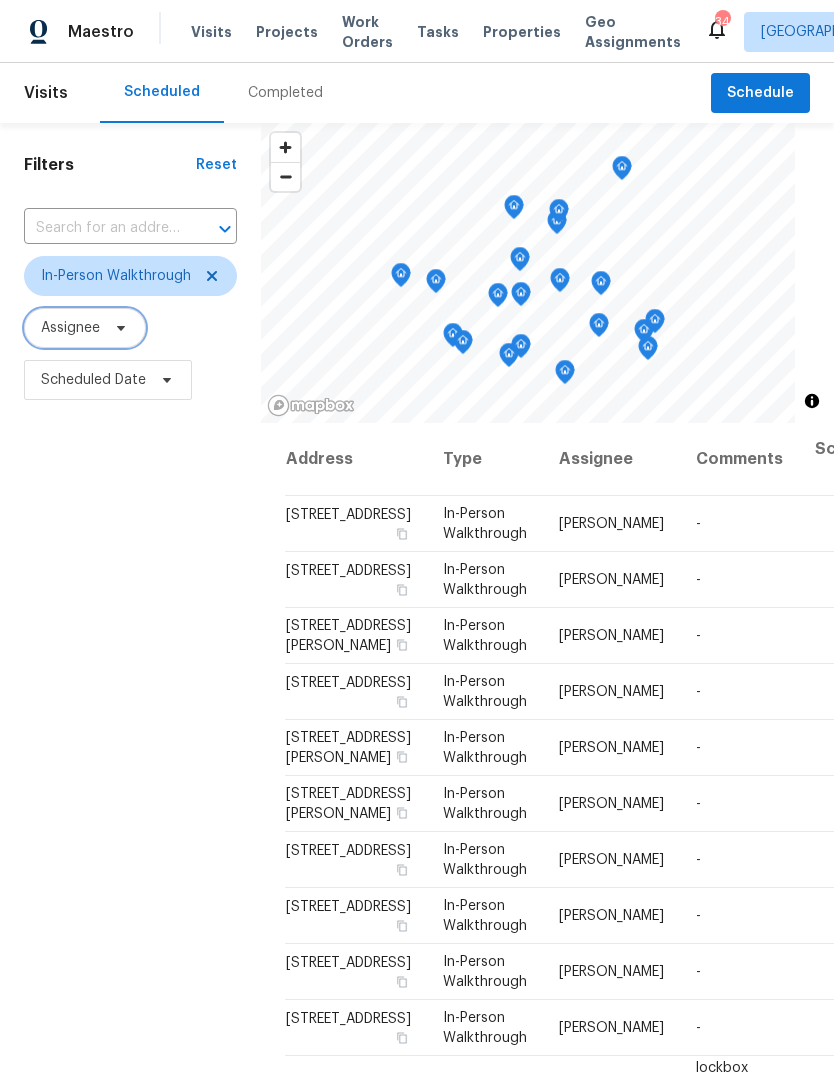 click on "Assignee" at bounding box center (70, 328) 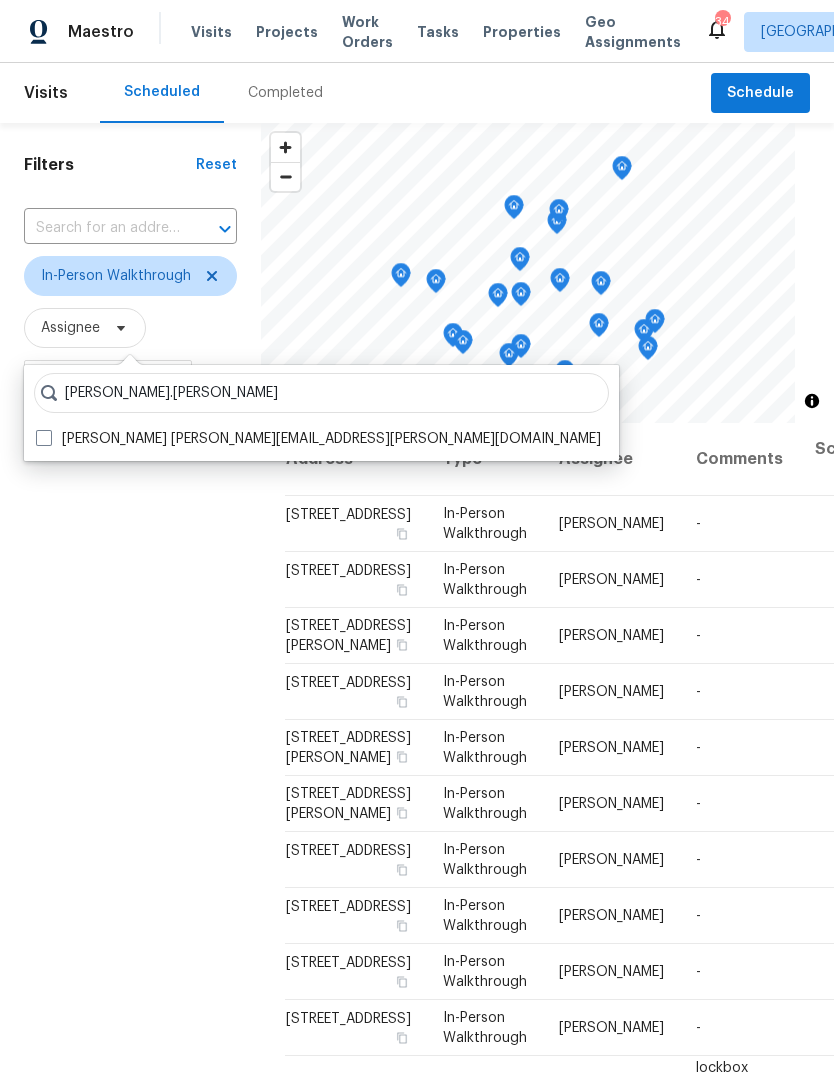 type on "[PERSON_NAME].[PERSON_NAME]" 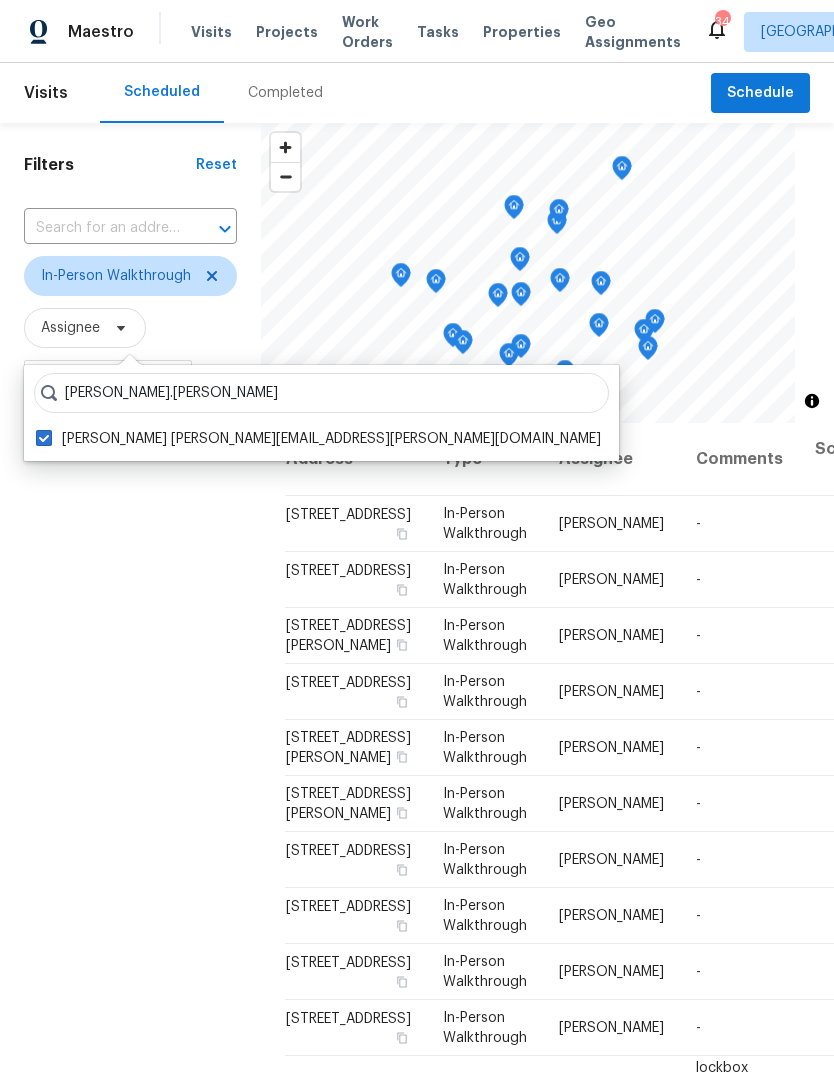 checkbox on "true" 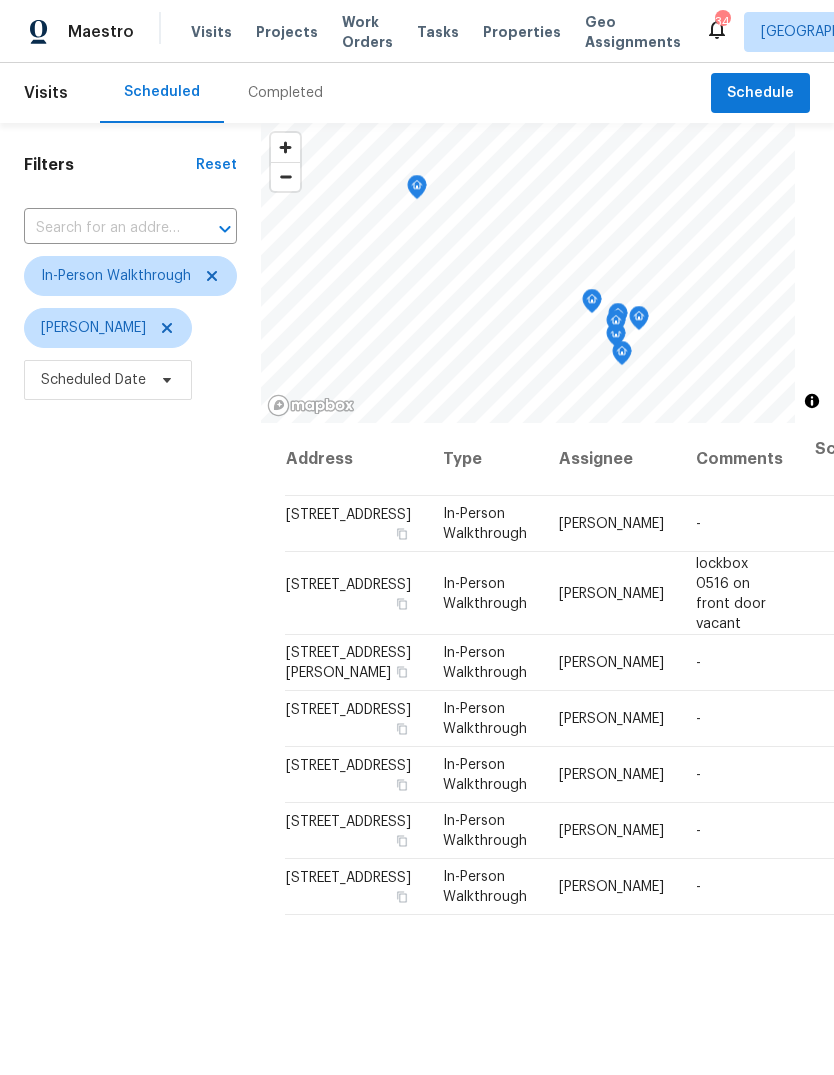 scroll, scrollTop: 0, scrollLeft: 0, axis: both 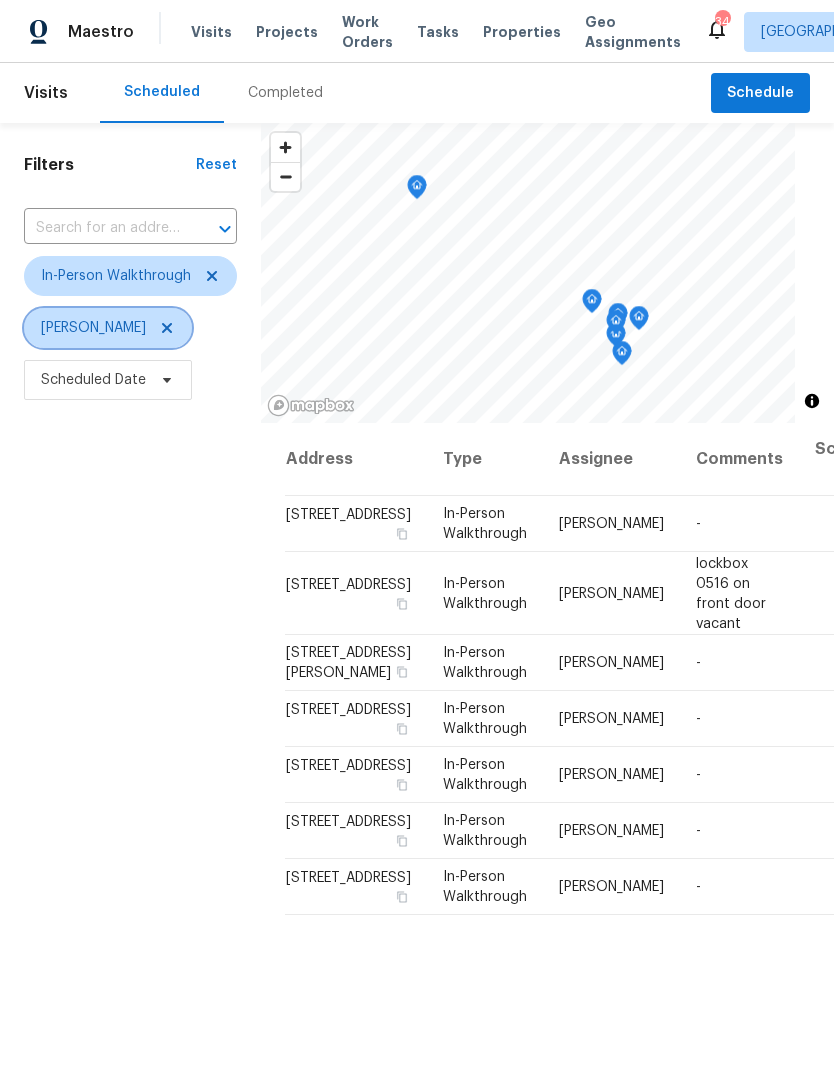 click 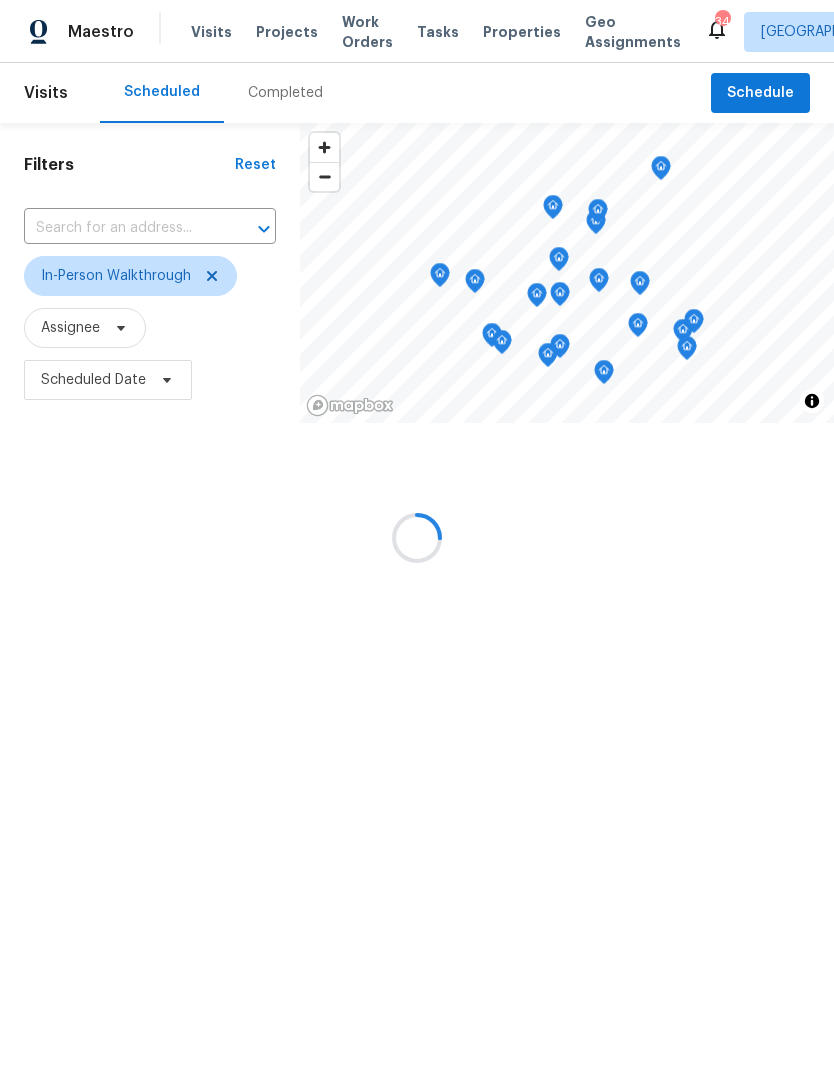 click at bounding box center (417, 537) 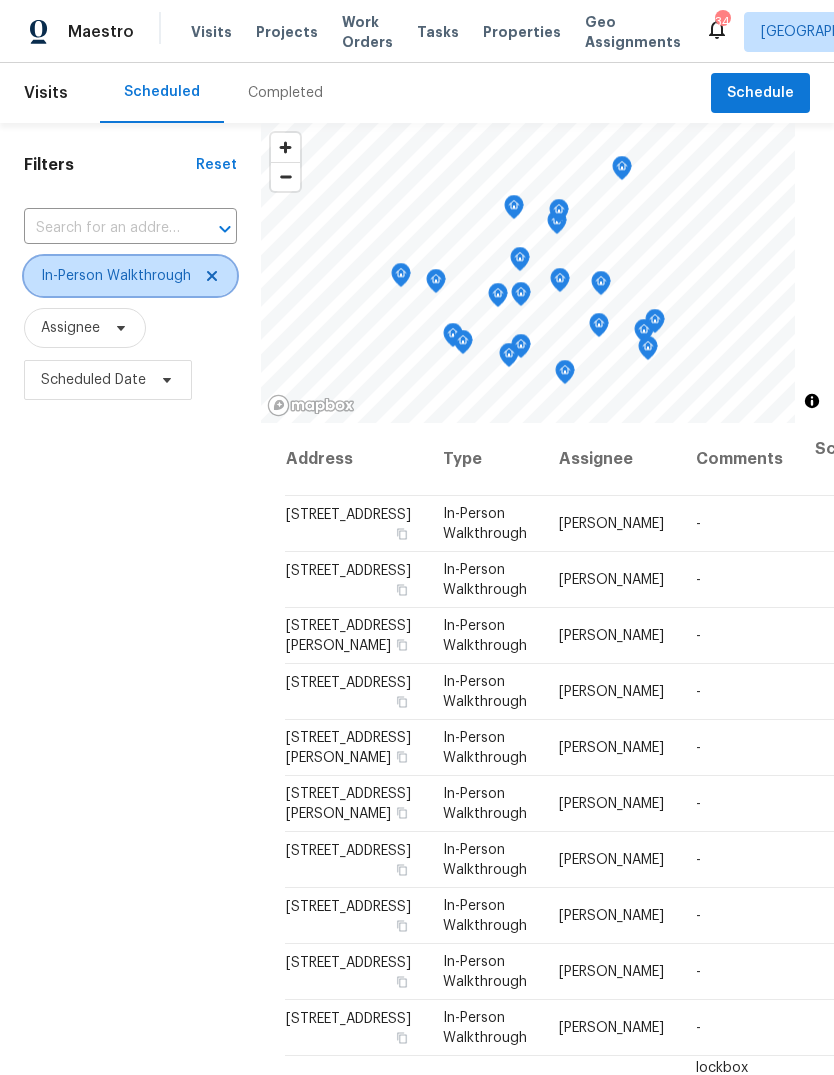 click at bounding box center [209, 276] 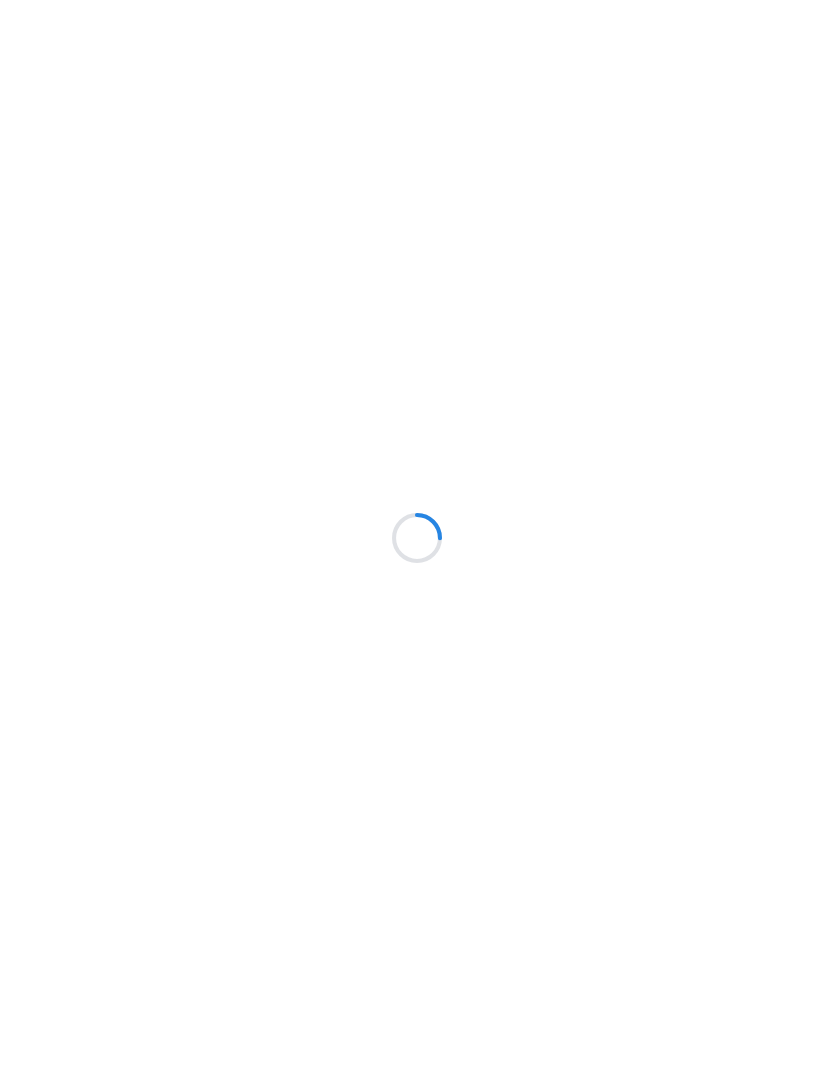 scroll, scrollTop: 0, scrollLeft: 0, axis: both 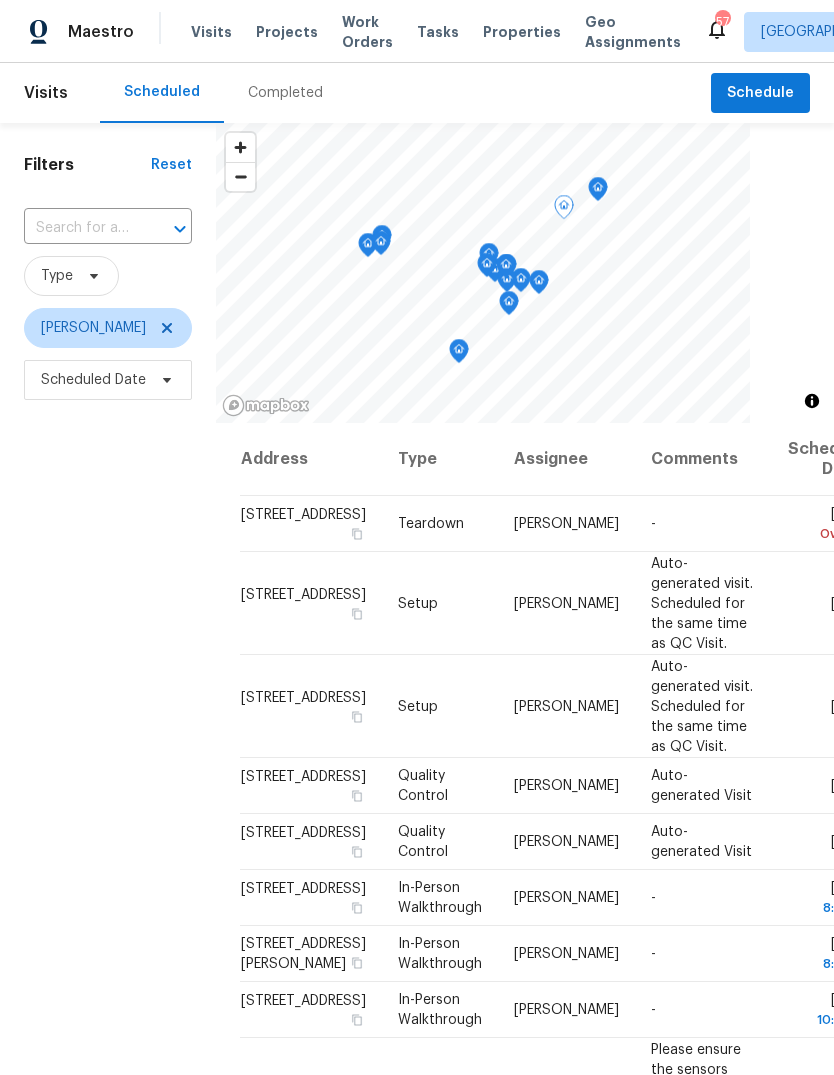 click 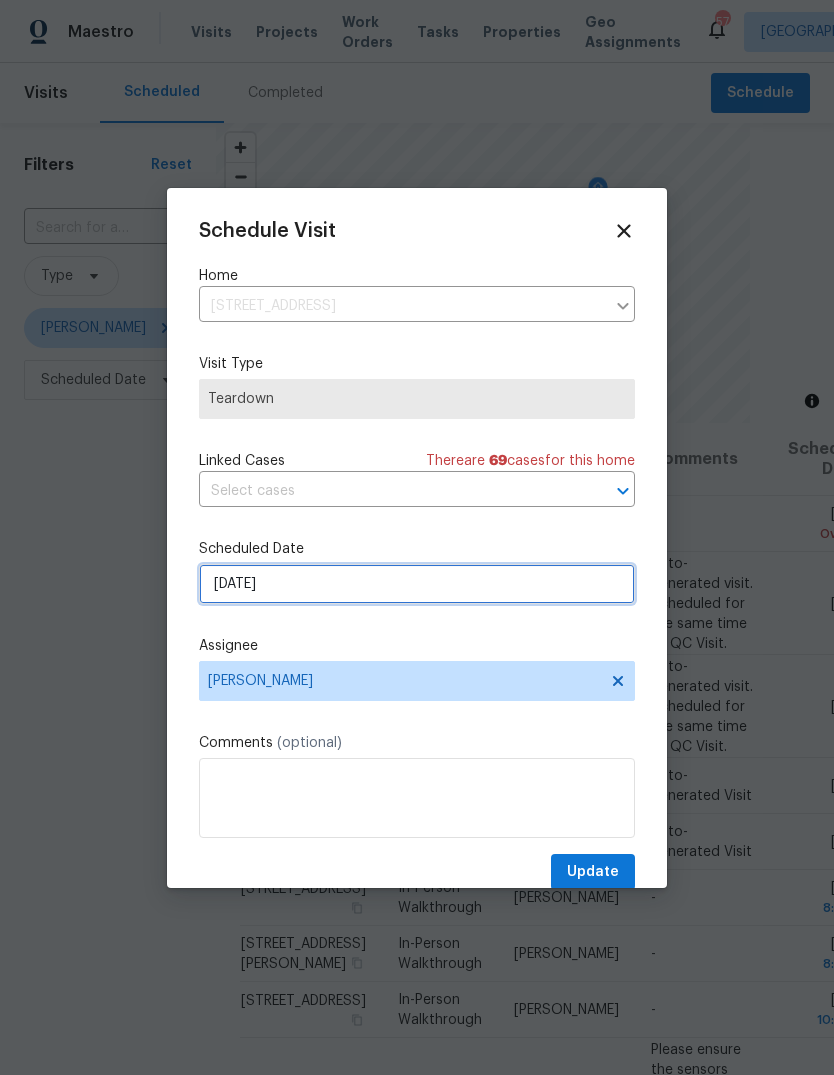 click on "7/16/2025" at bounding box center [417, 584] 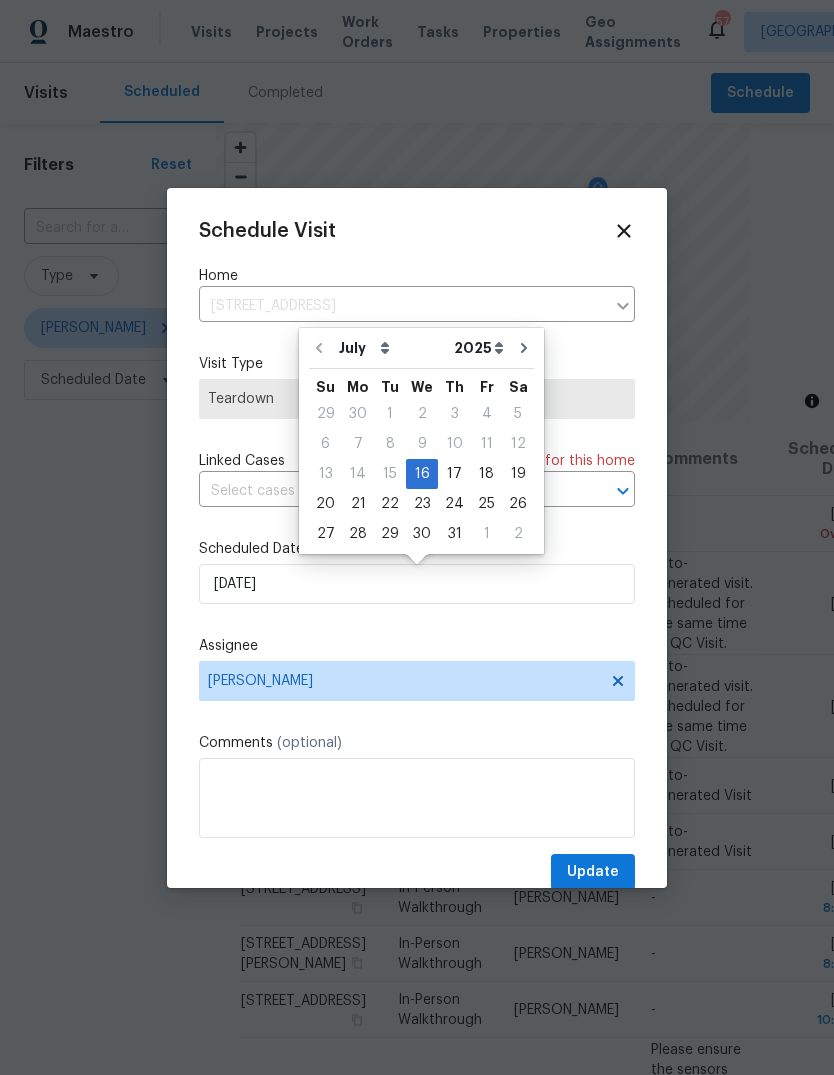 click 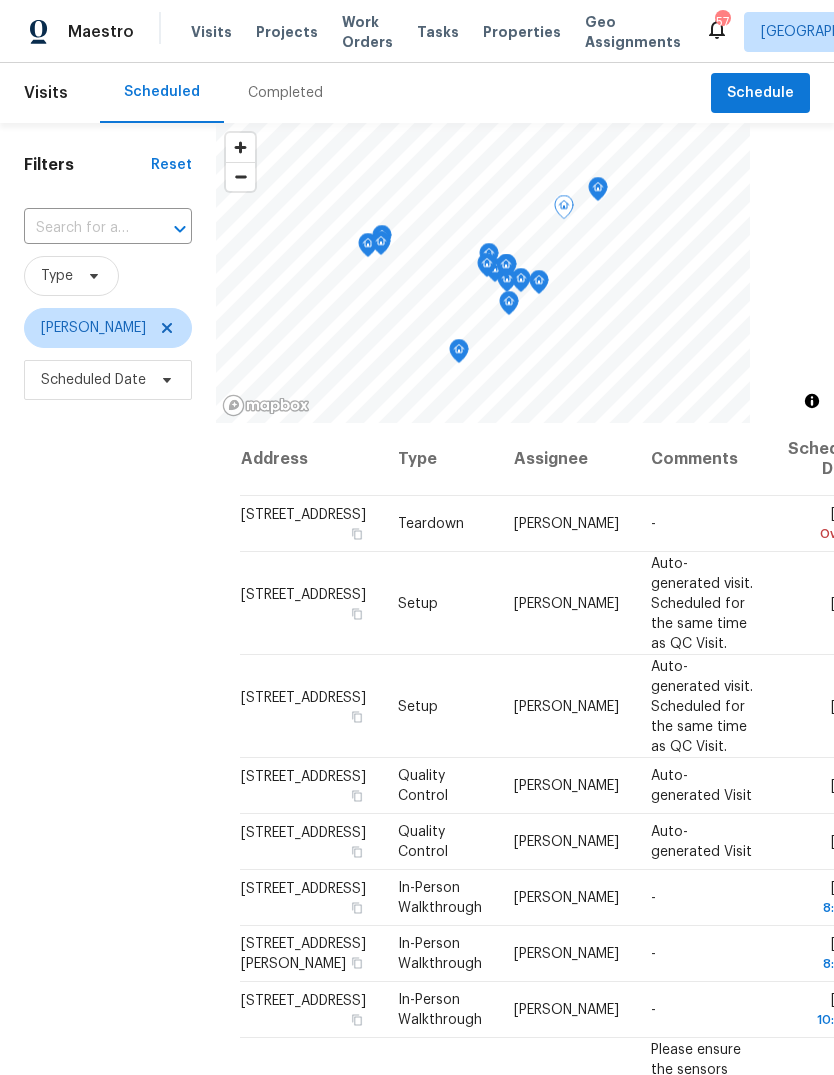 click 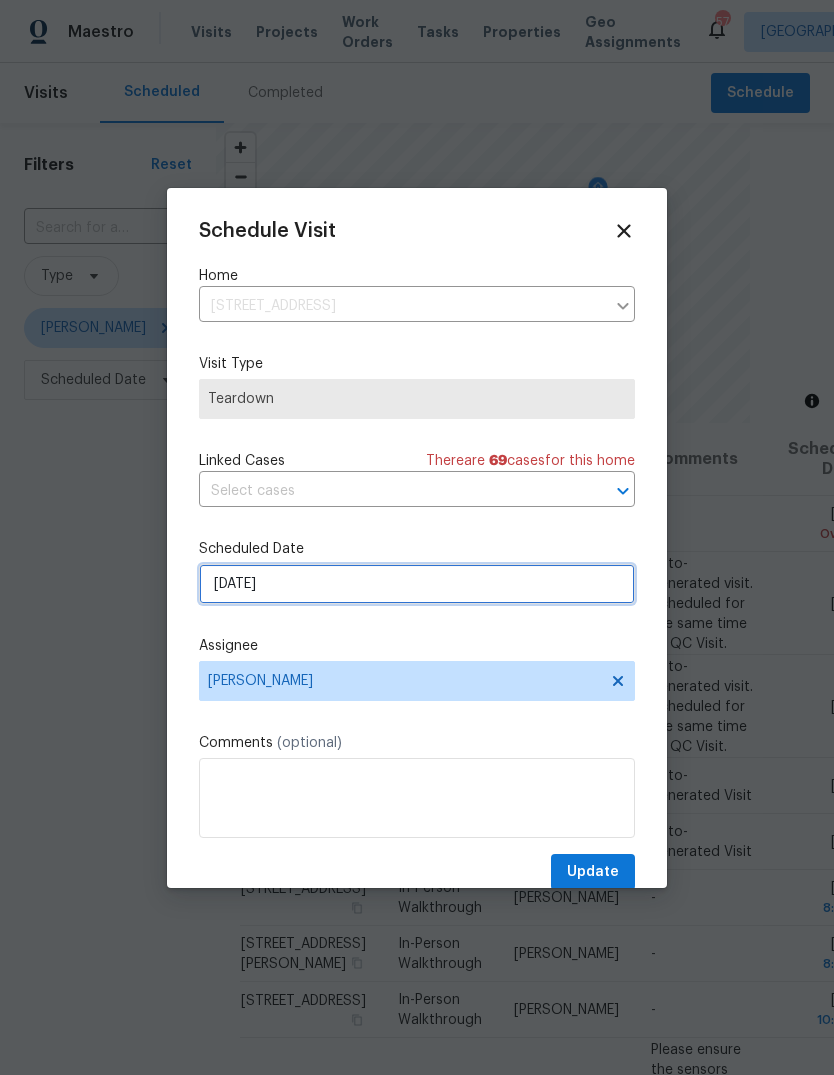 click on "7/16/2025" at bounding box center (417, 584) 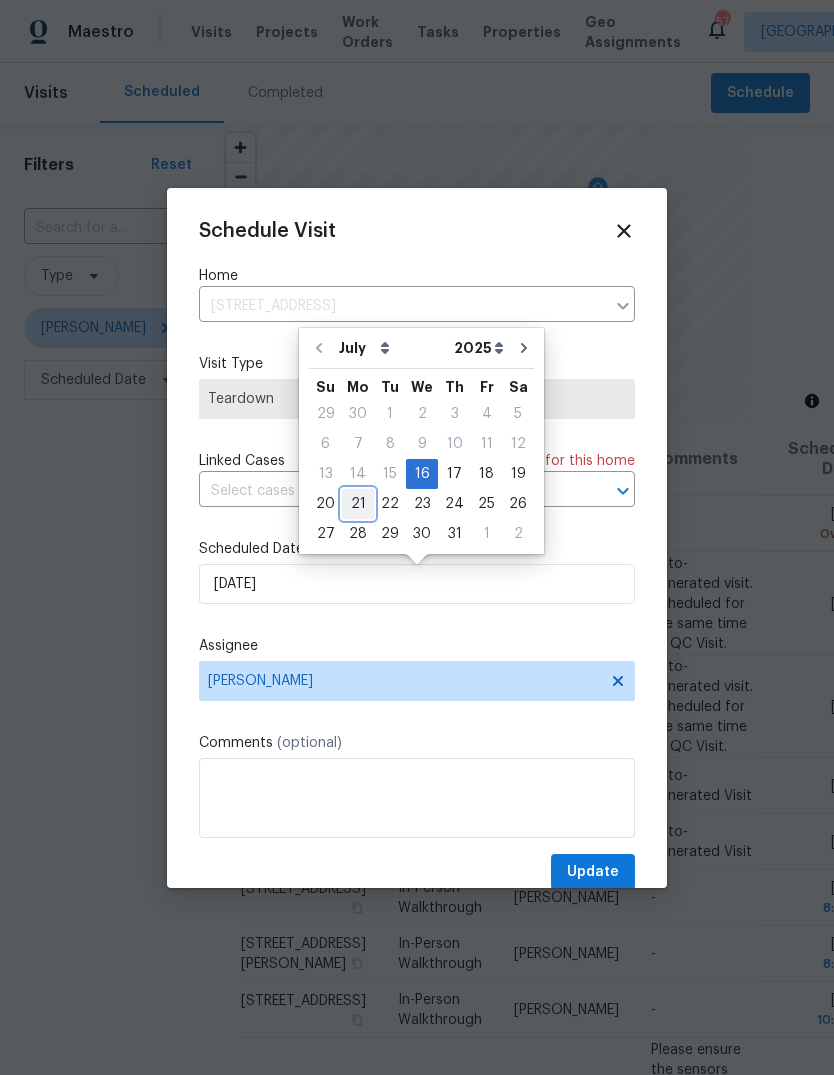 click on "21" at bounding box center (358, 504) 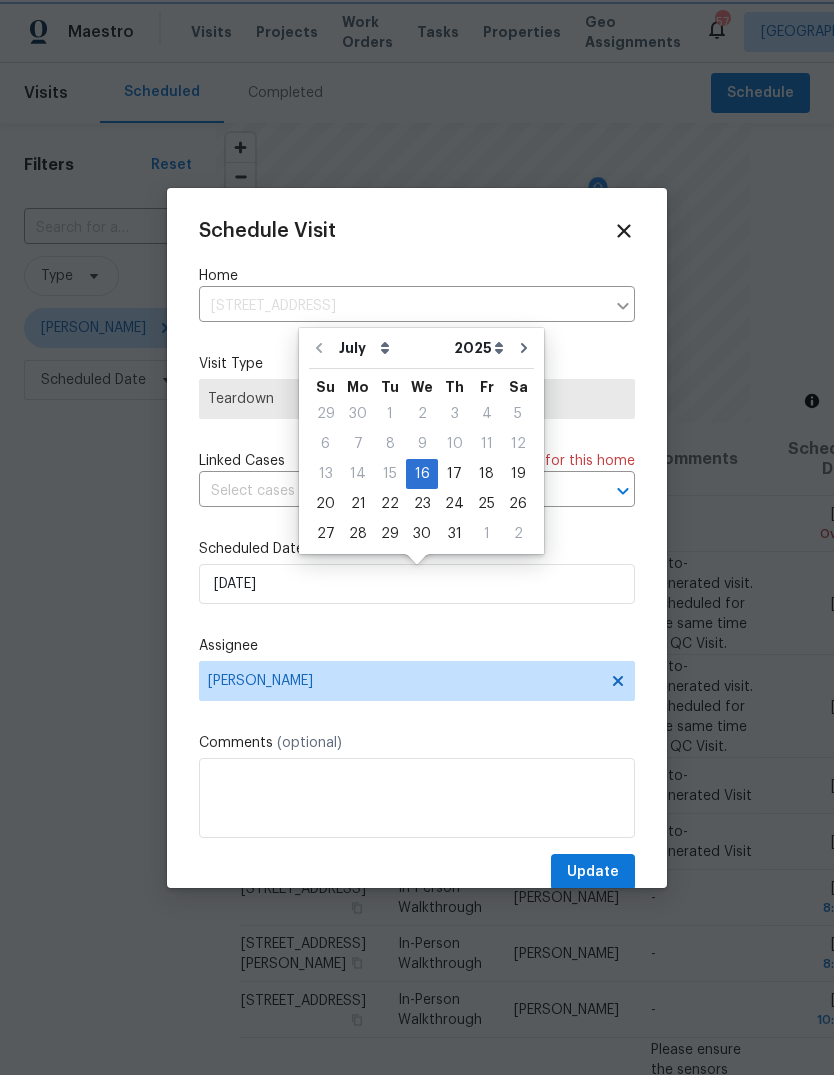 type on "7/21/2025" 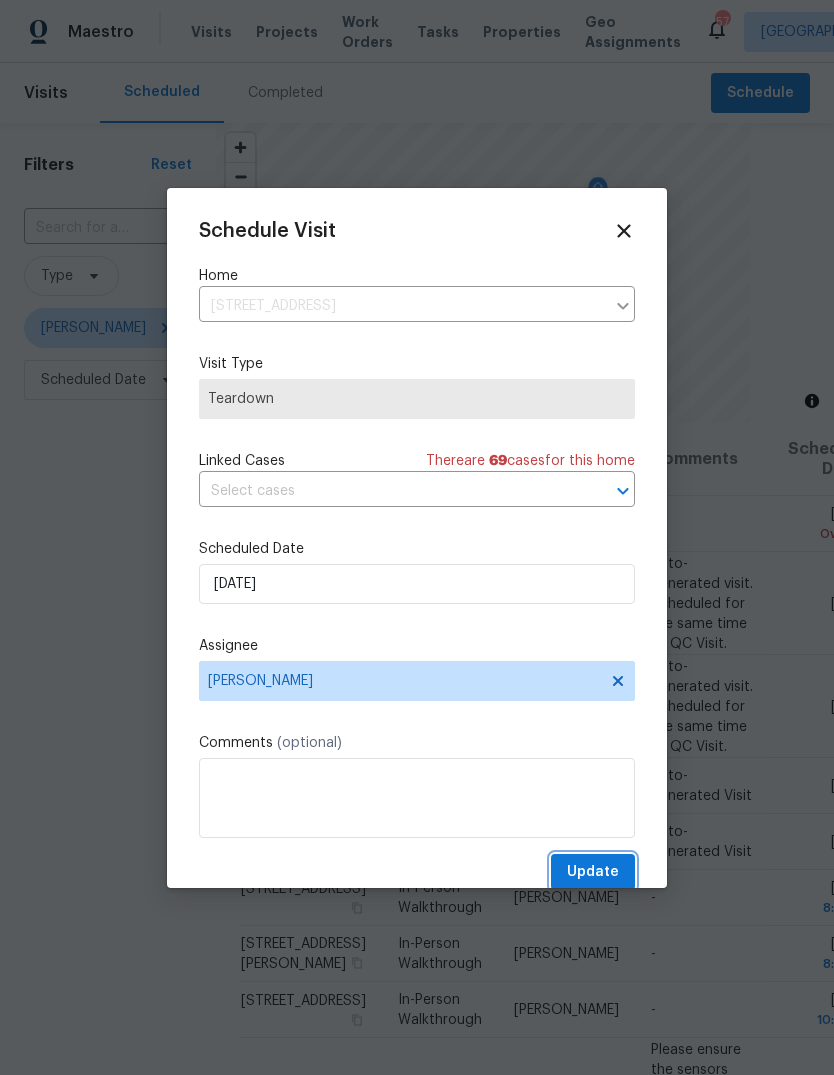 click on "Update" at bounding box center [593, 872] 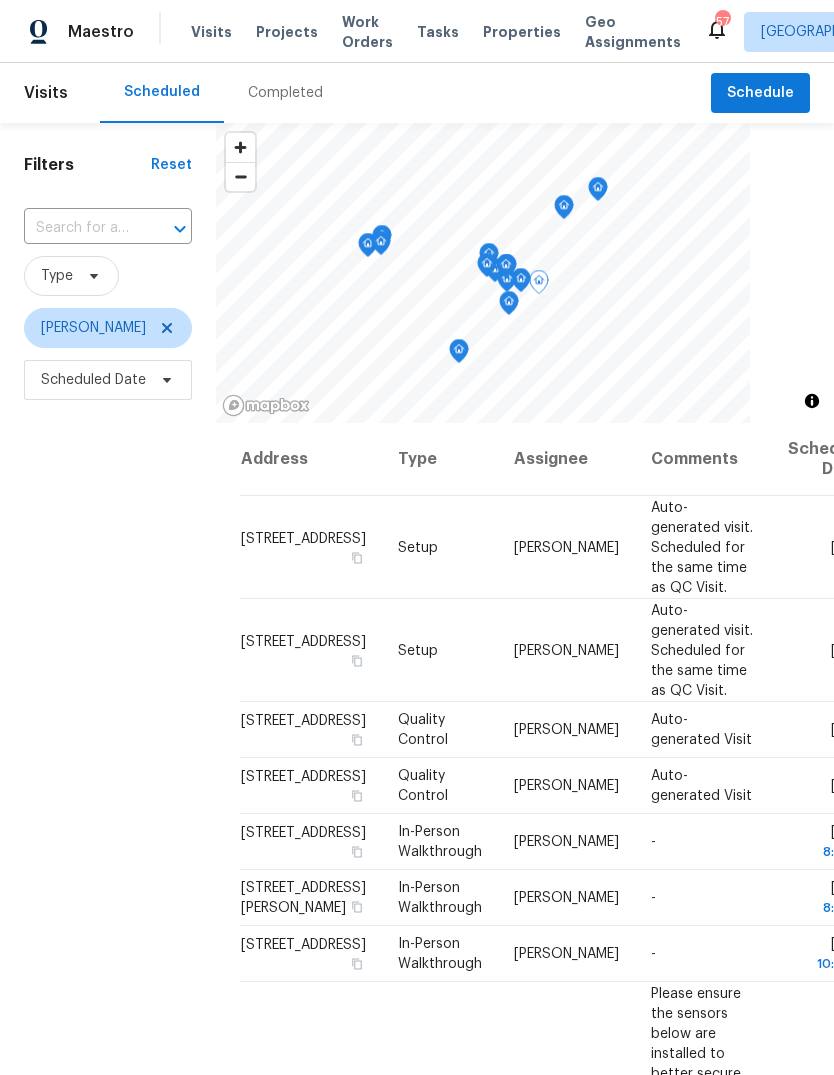 click 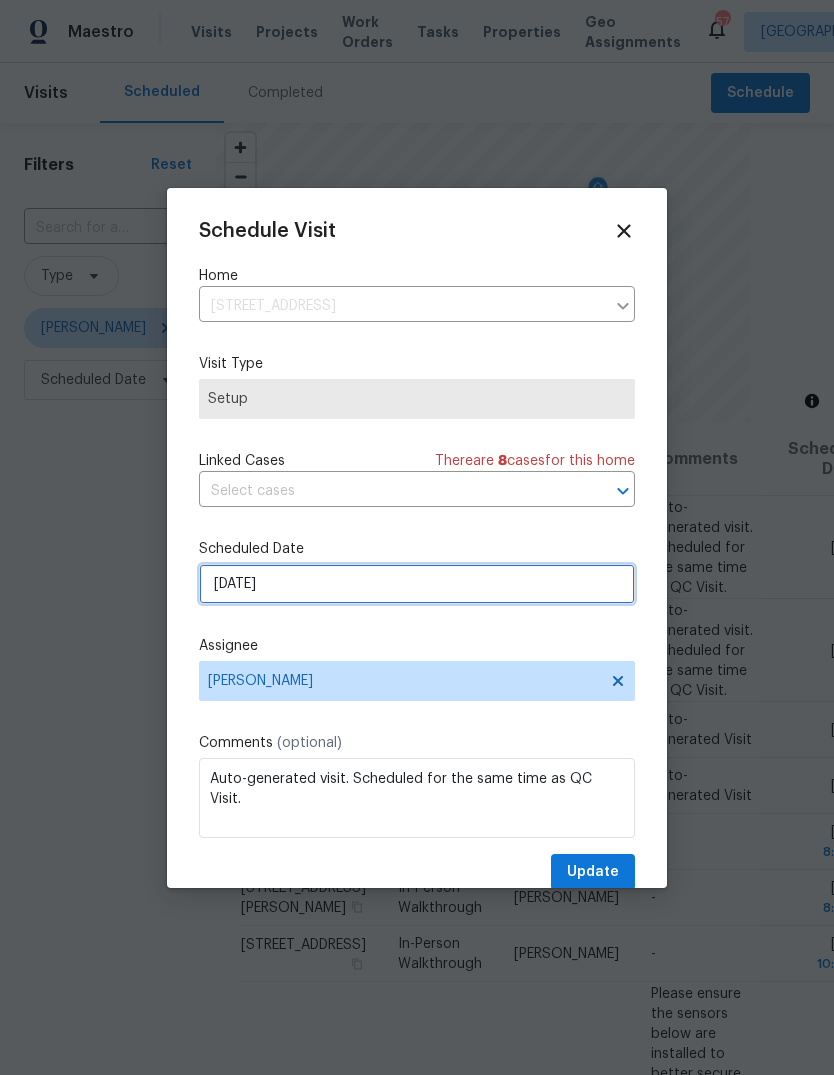 click on "7/20/2025" at bounding box center [417, 584] 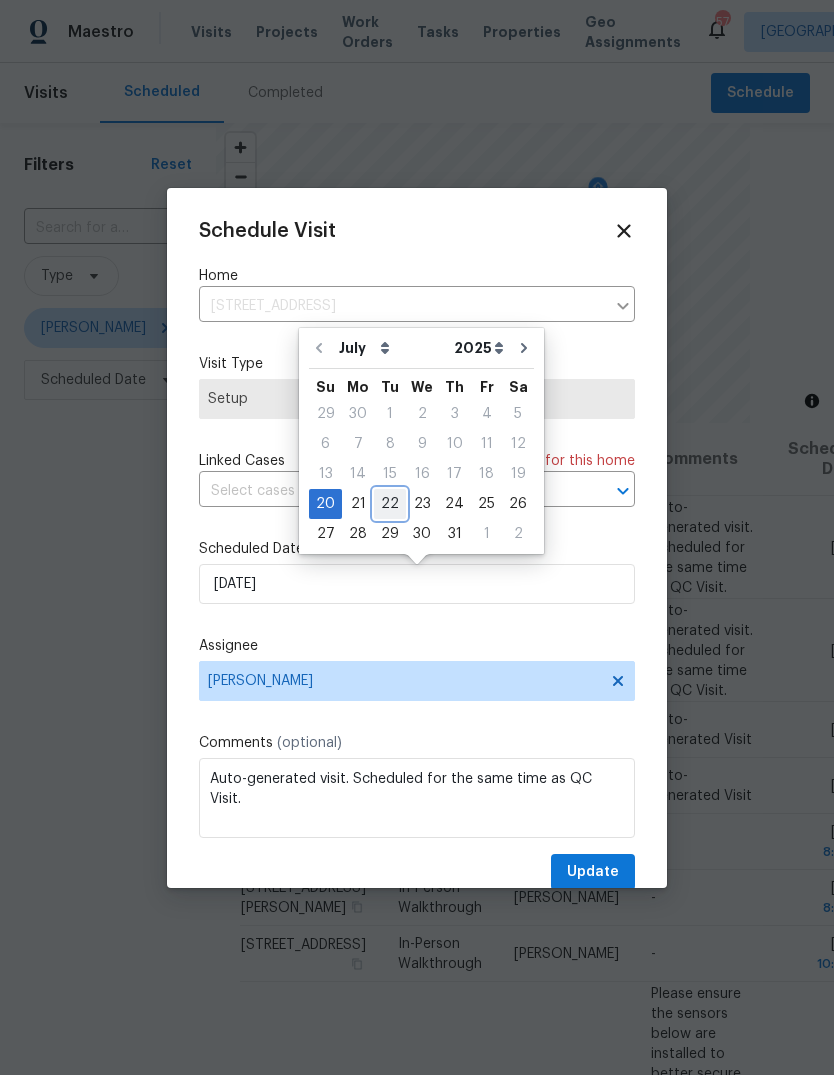 click on "22" at bounding box center (390, 504) 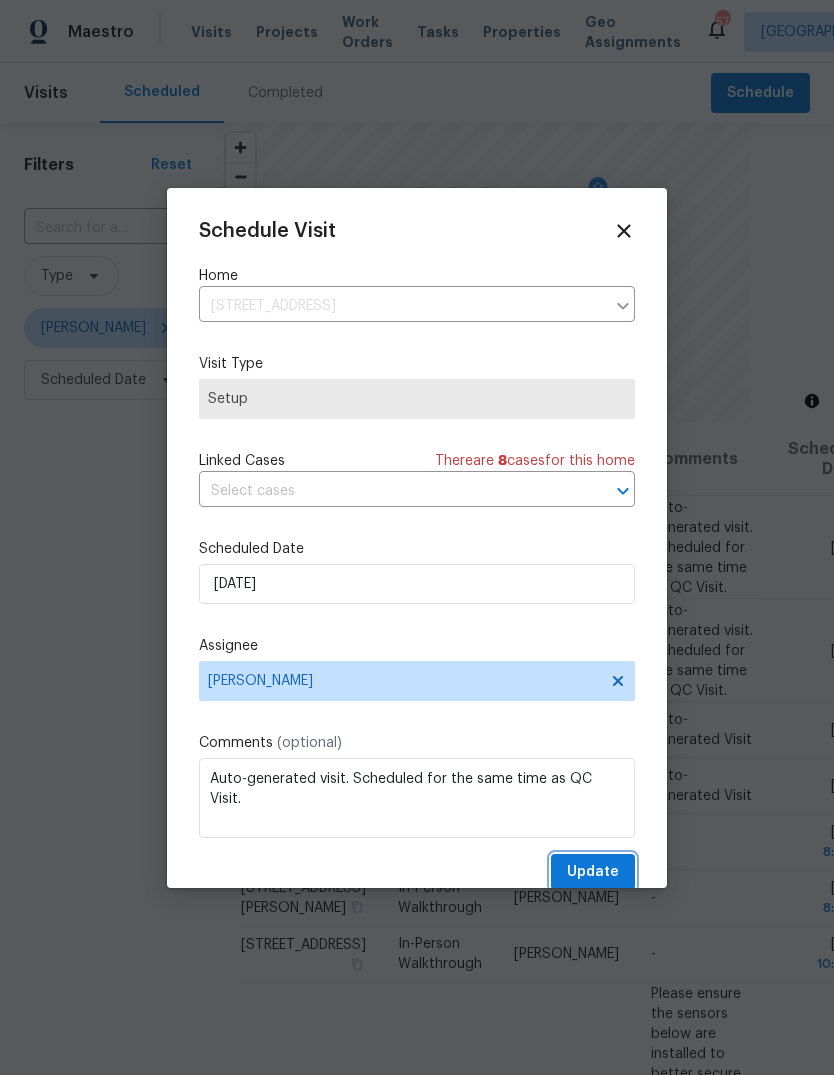 click on "Update" at bounding box center [593, 872] 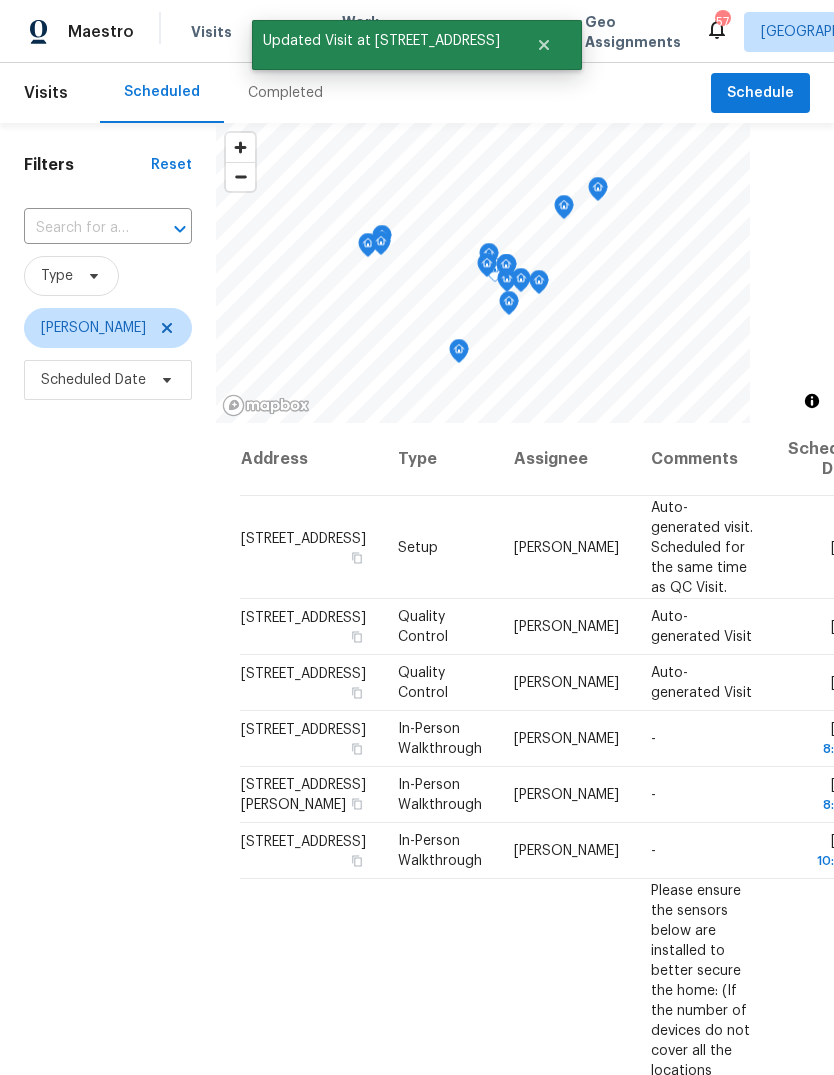click 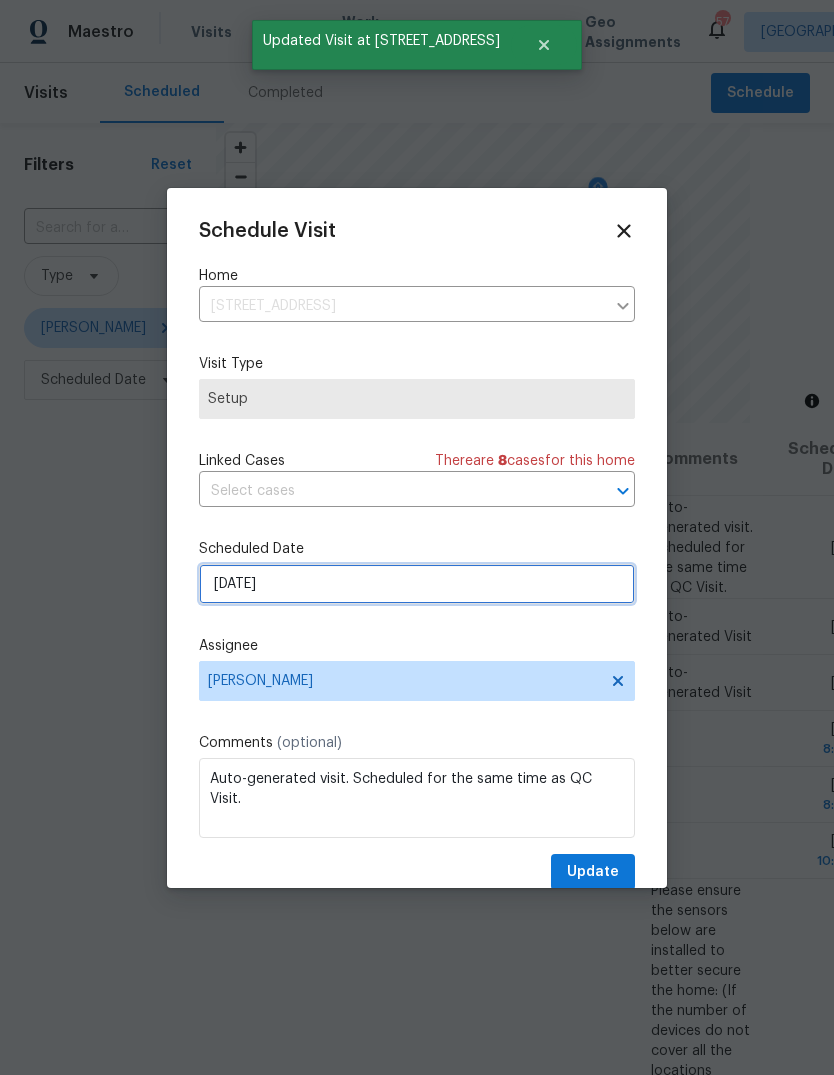 click on "7/20/2025" at bounding box center (417, 584) 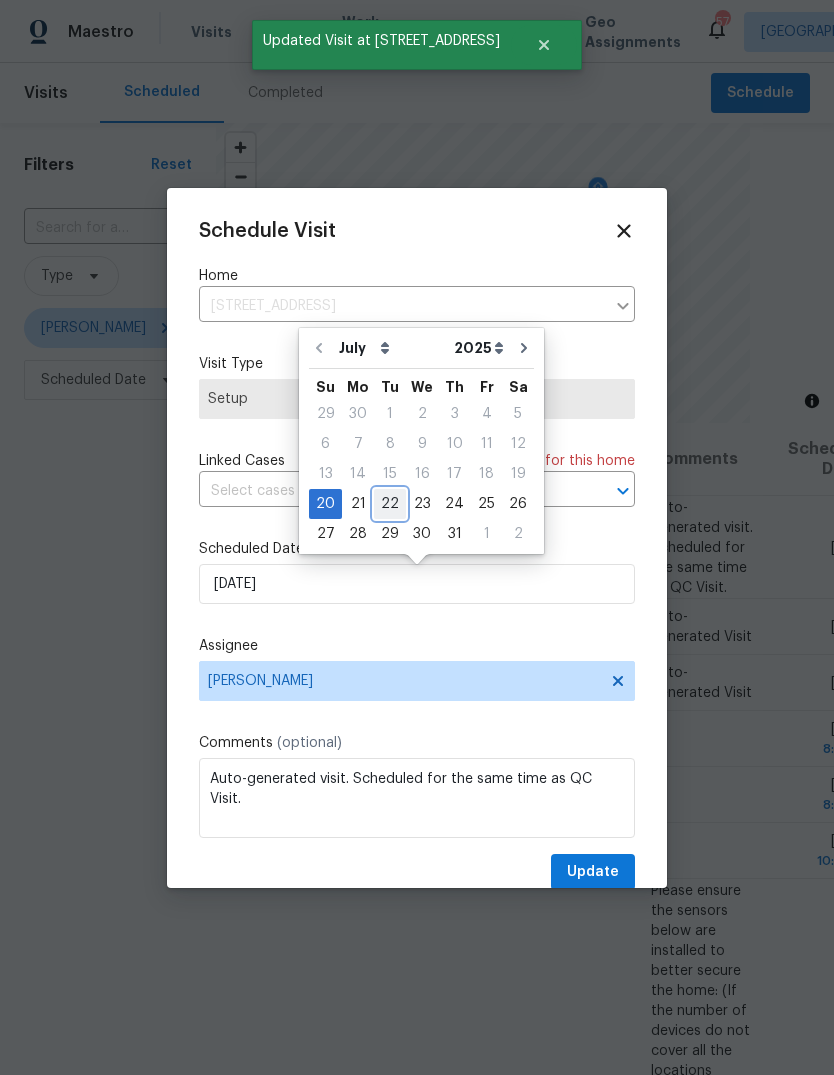 click on "22" at bounding box center [390, 504] 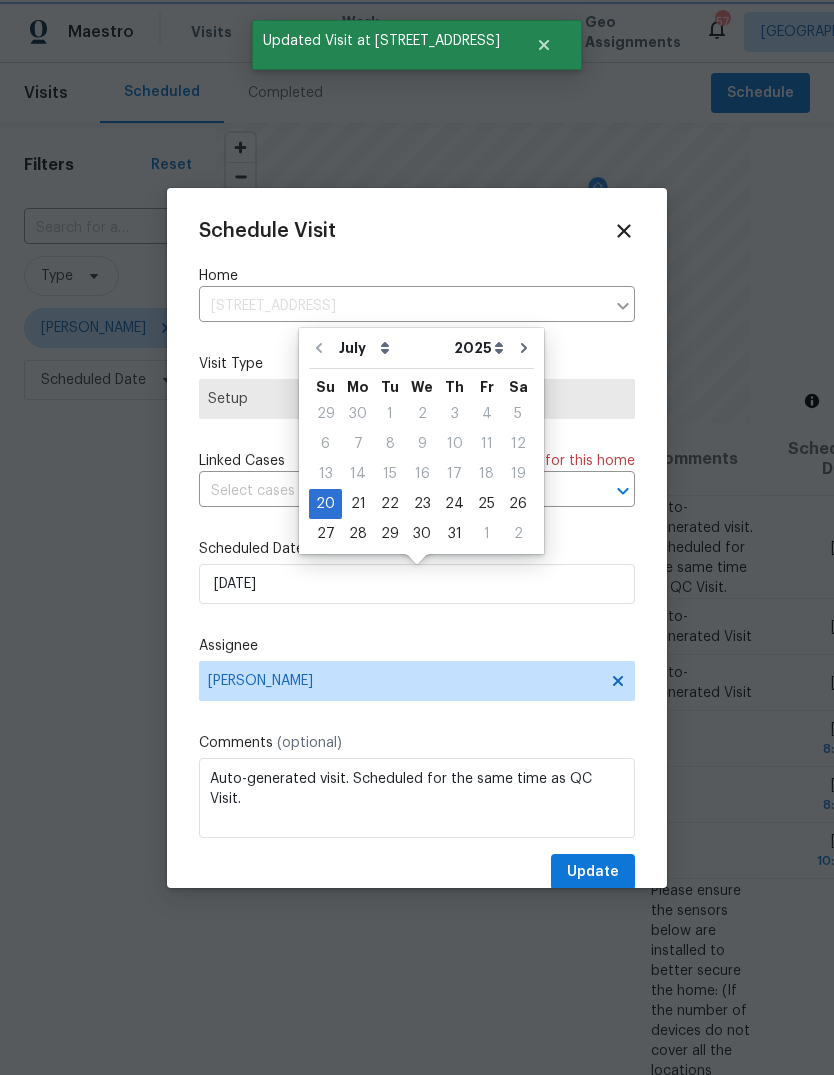 type on "7/22/2025" 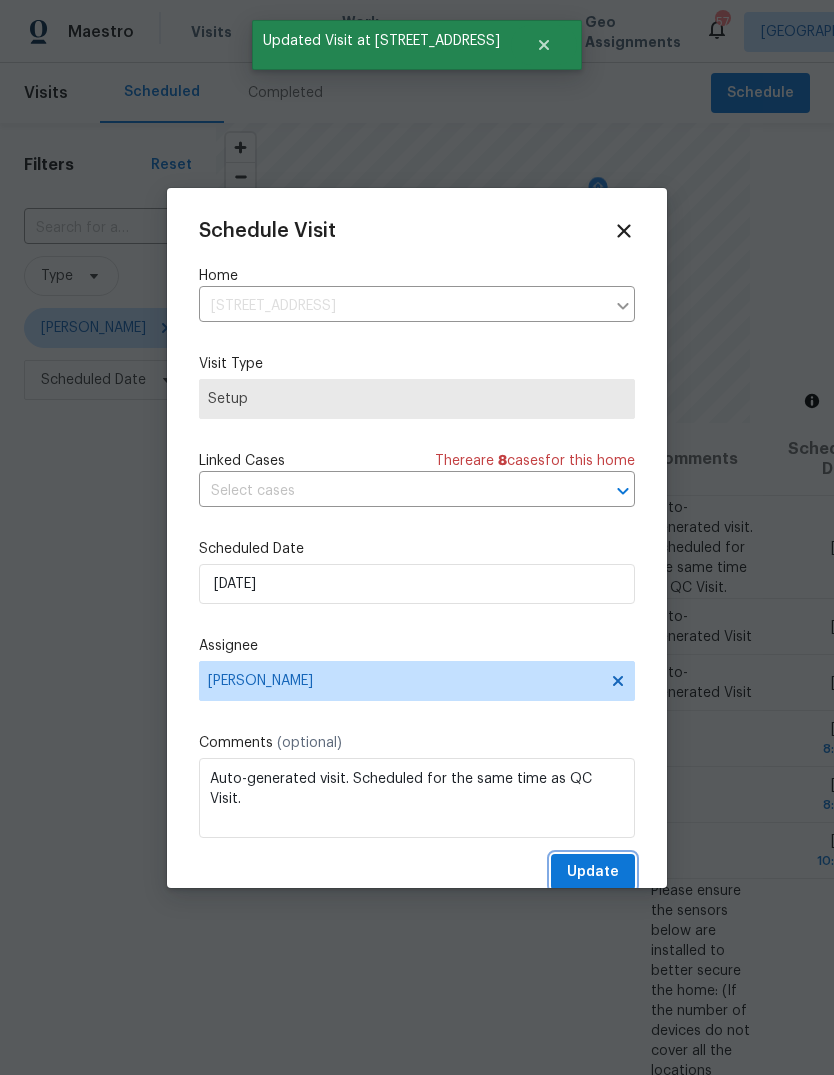 click on "Update" at bounding box center [593, 872] 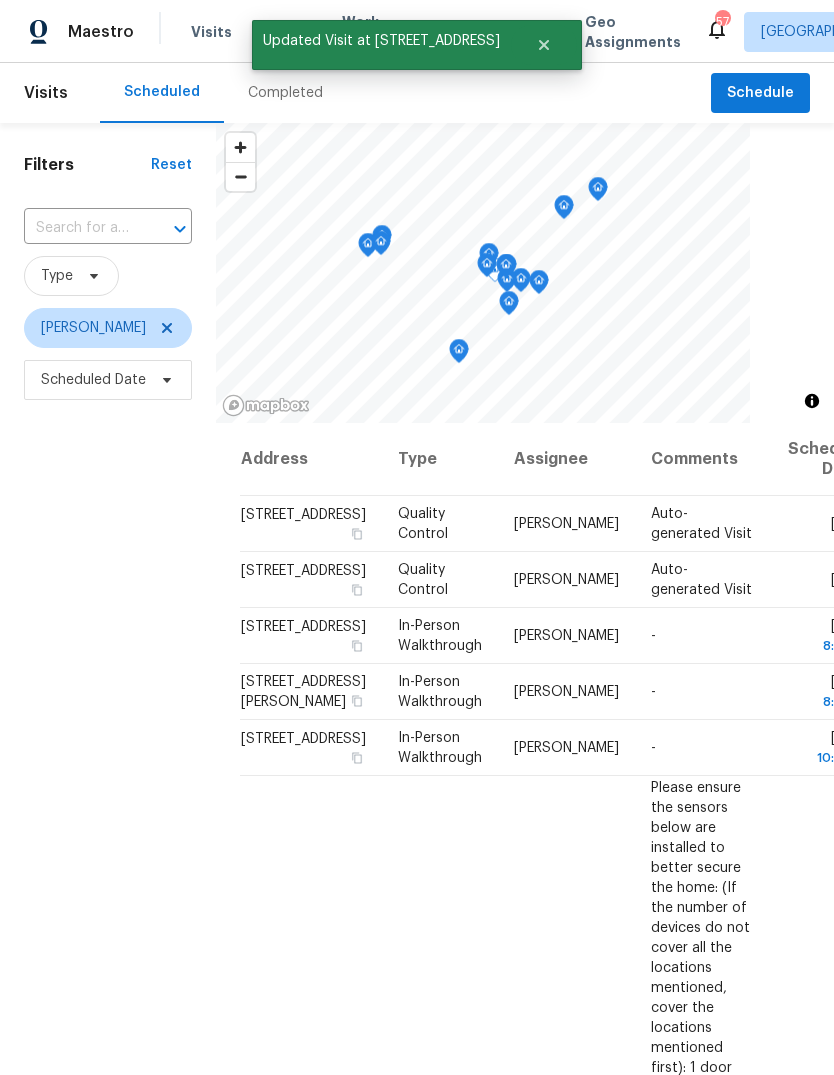 click 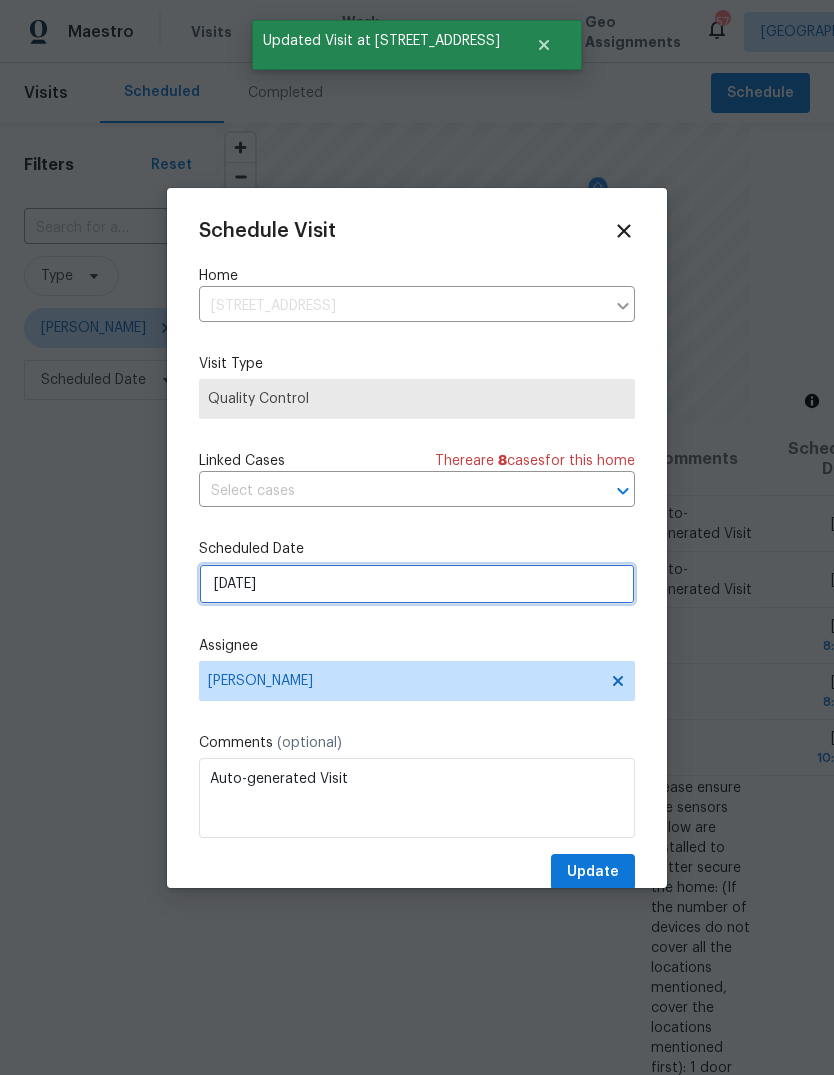 click on "7/20/2025" at bounding box center [417, 584] 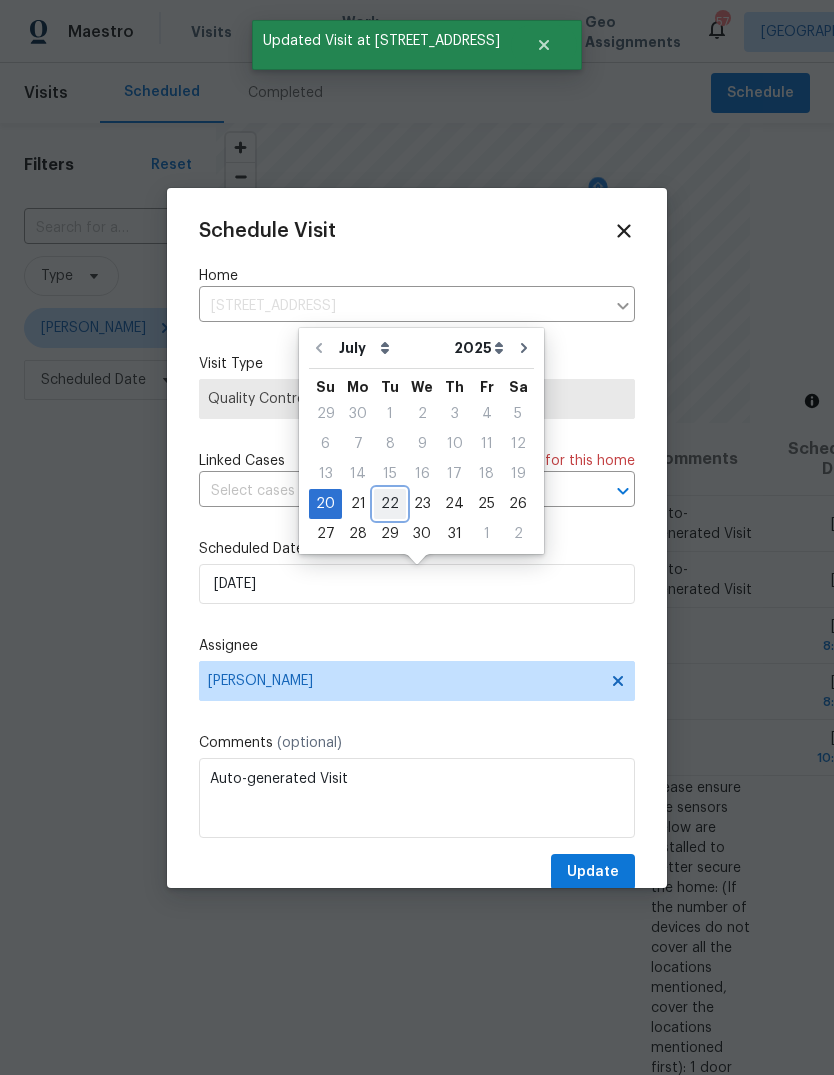 click on "22" at bounding box center [390, 504] 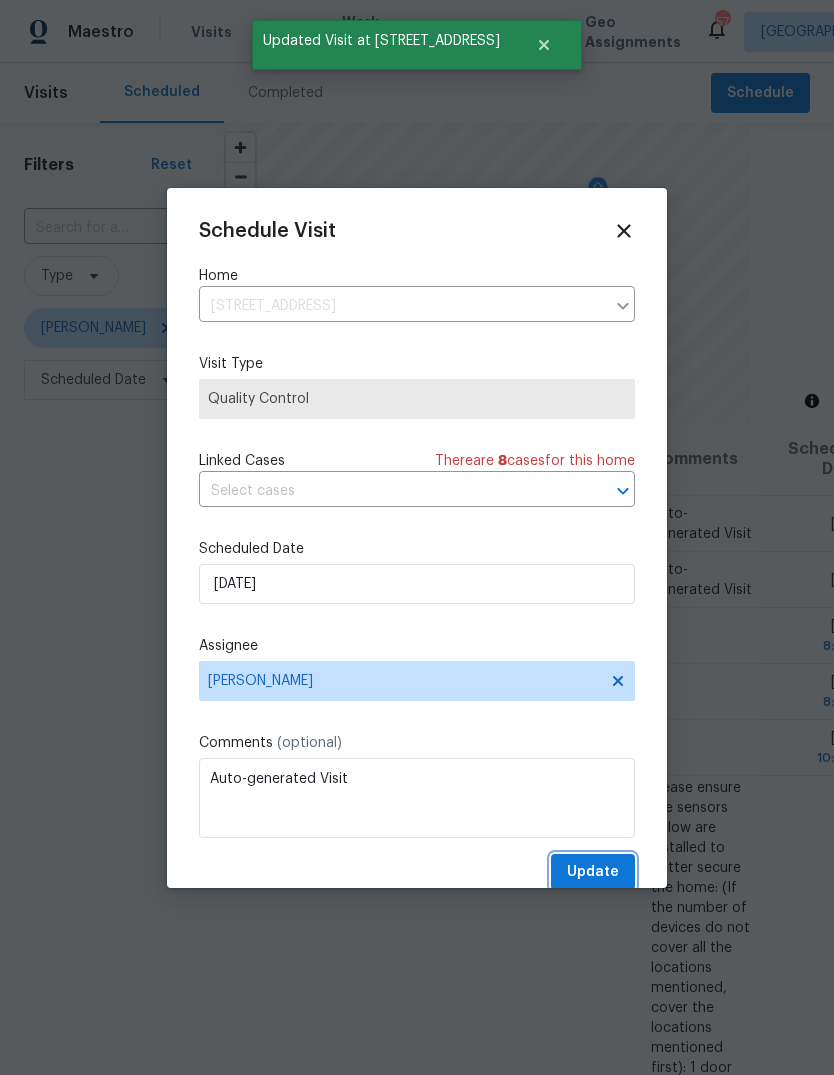 click on "Update" at bounding box center (593, 872) 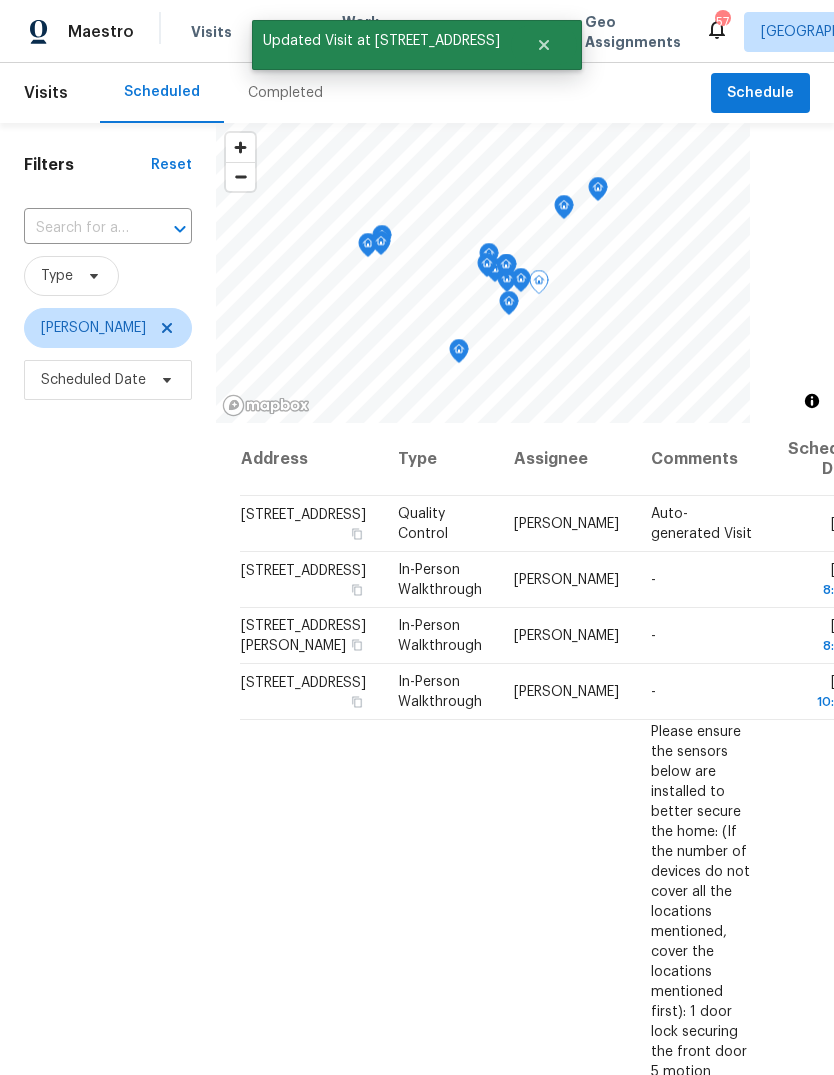 click 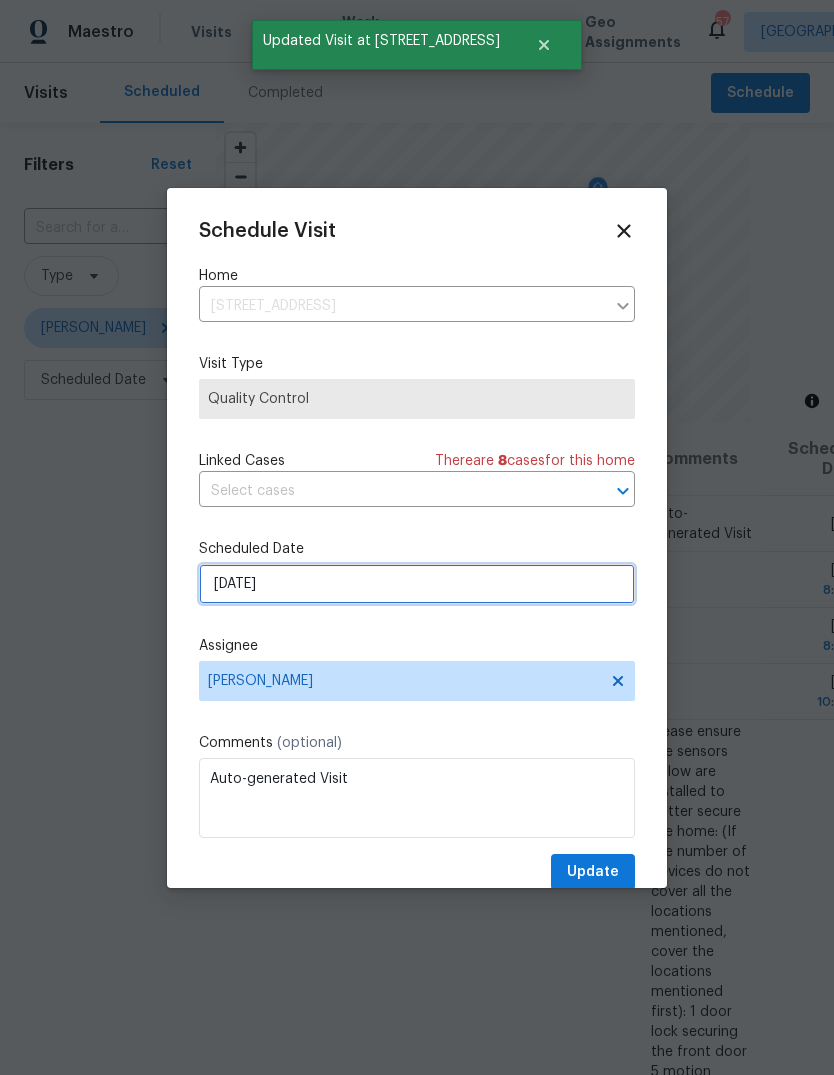 click on "7/20/2025" at bounding box center (417, 584) 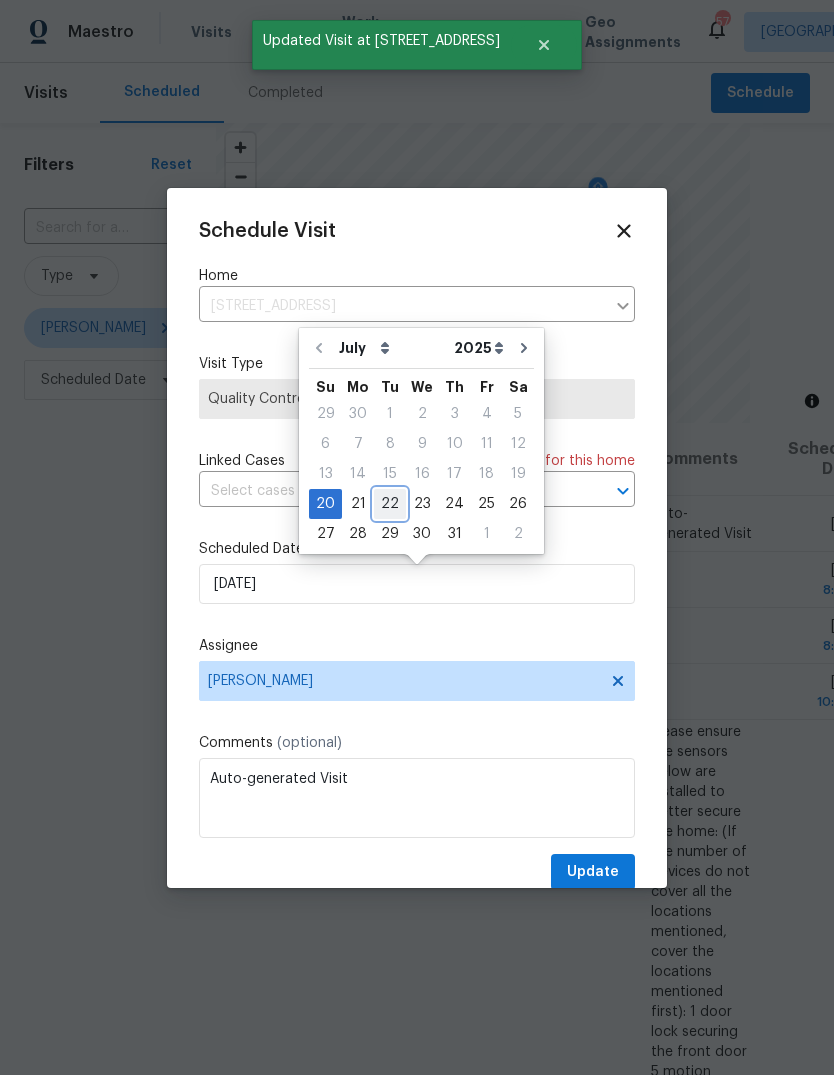 click on "22" at bounding box center (390, 504) 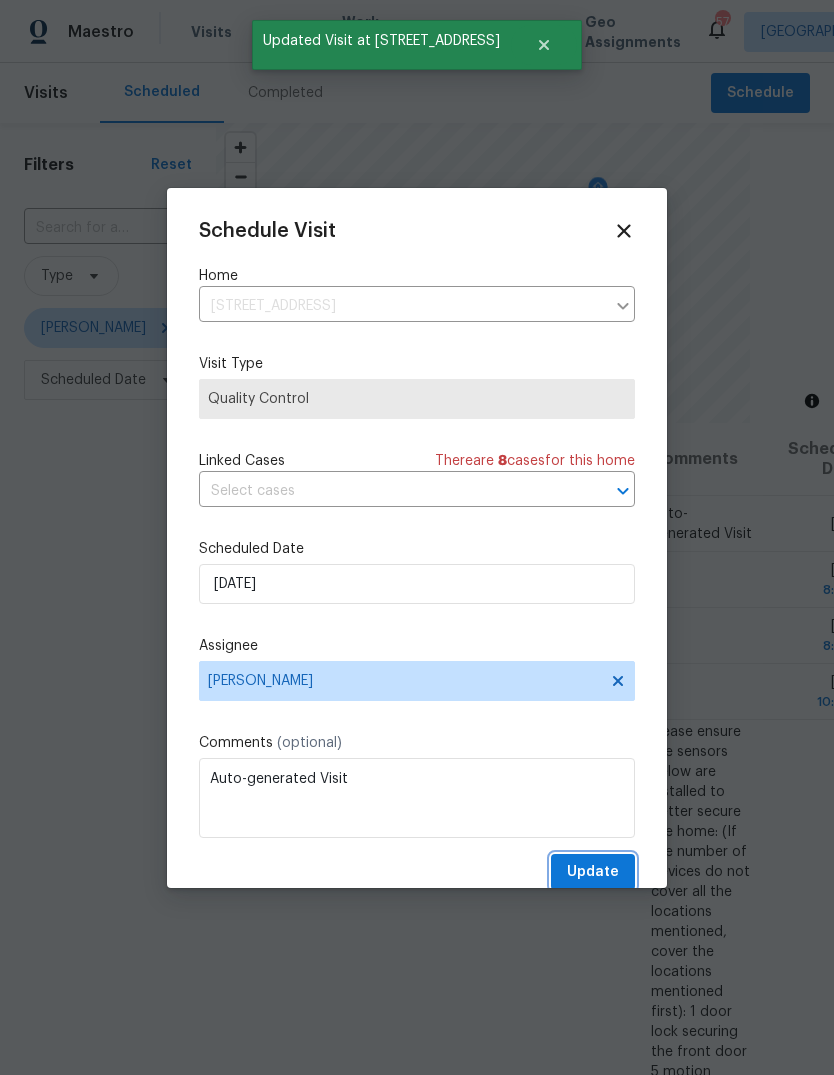 click on "Update" at bounding box center (593, 872) 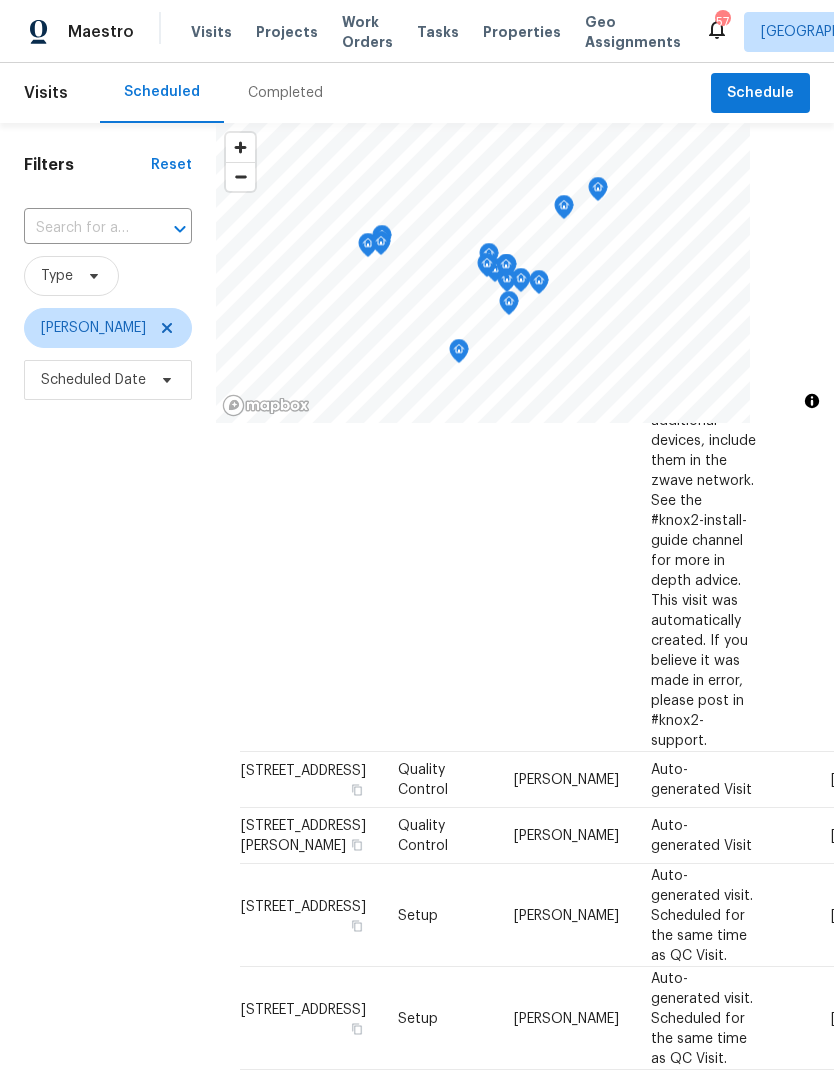 scroll, scrollTop: 1500, scrollLeft: 0, axis: vertical 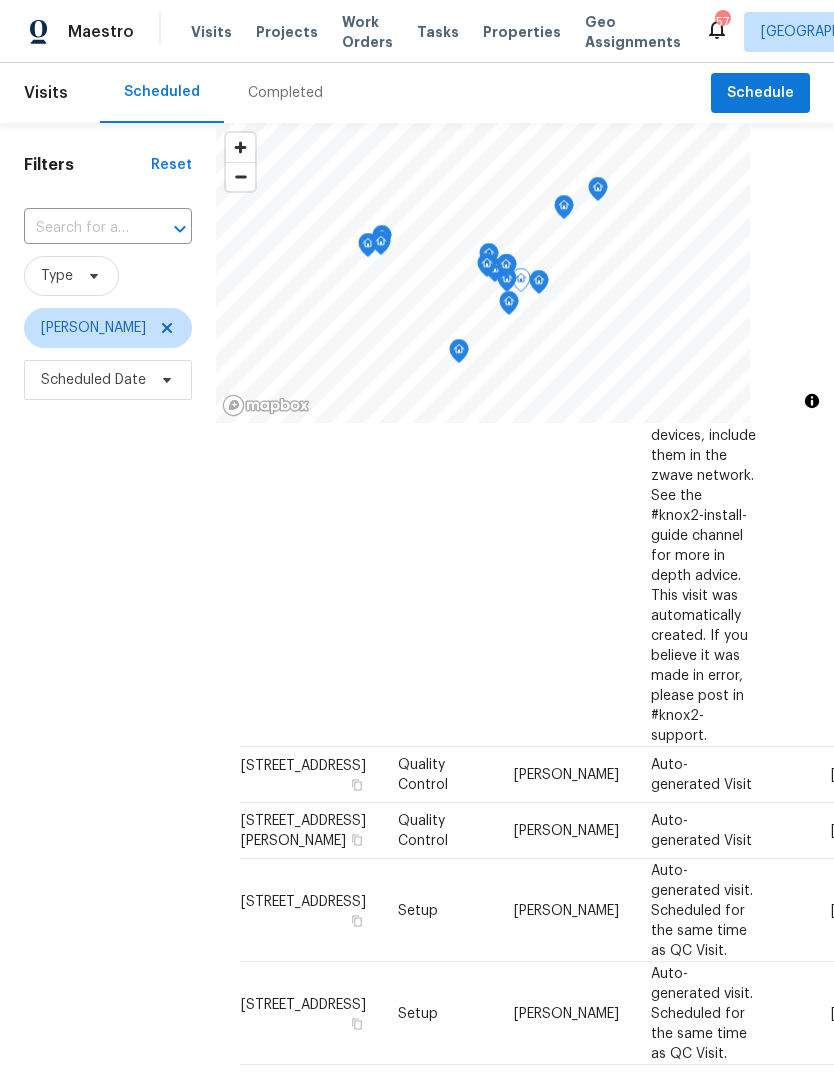 click 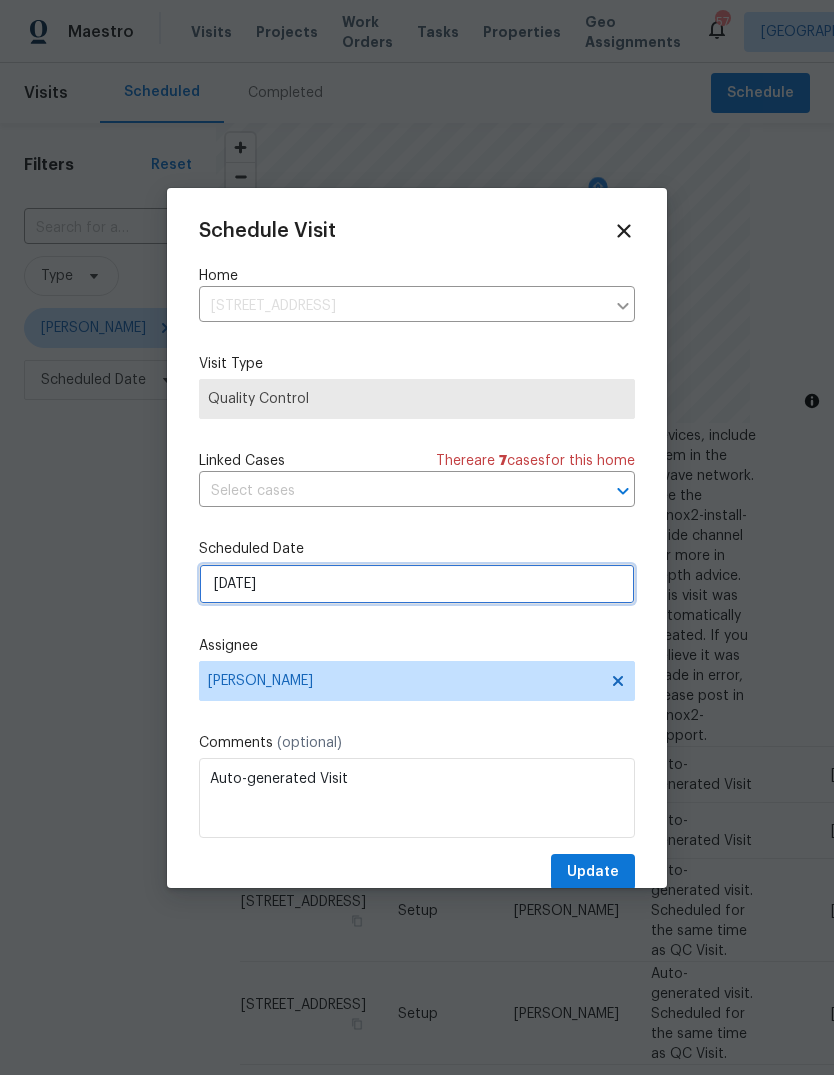 click on "7/21/2025" at bounding box center (417, 584) 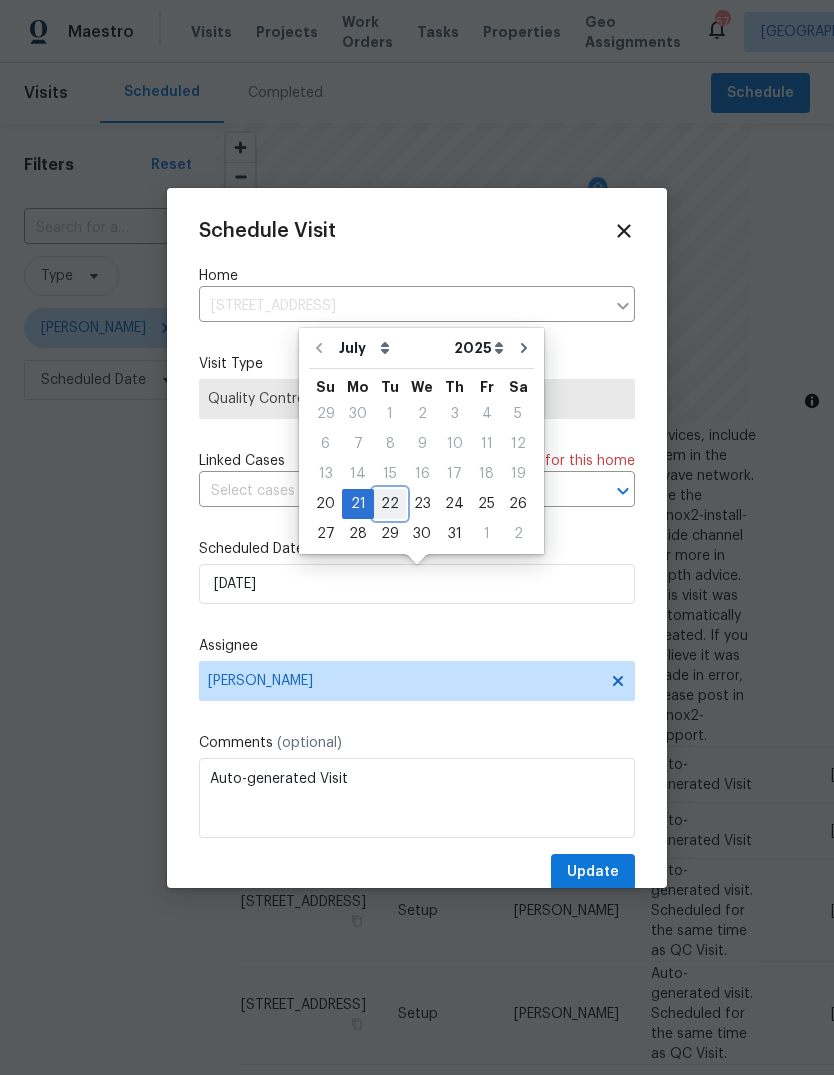 click on "22" at bounding box center (390, 504) 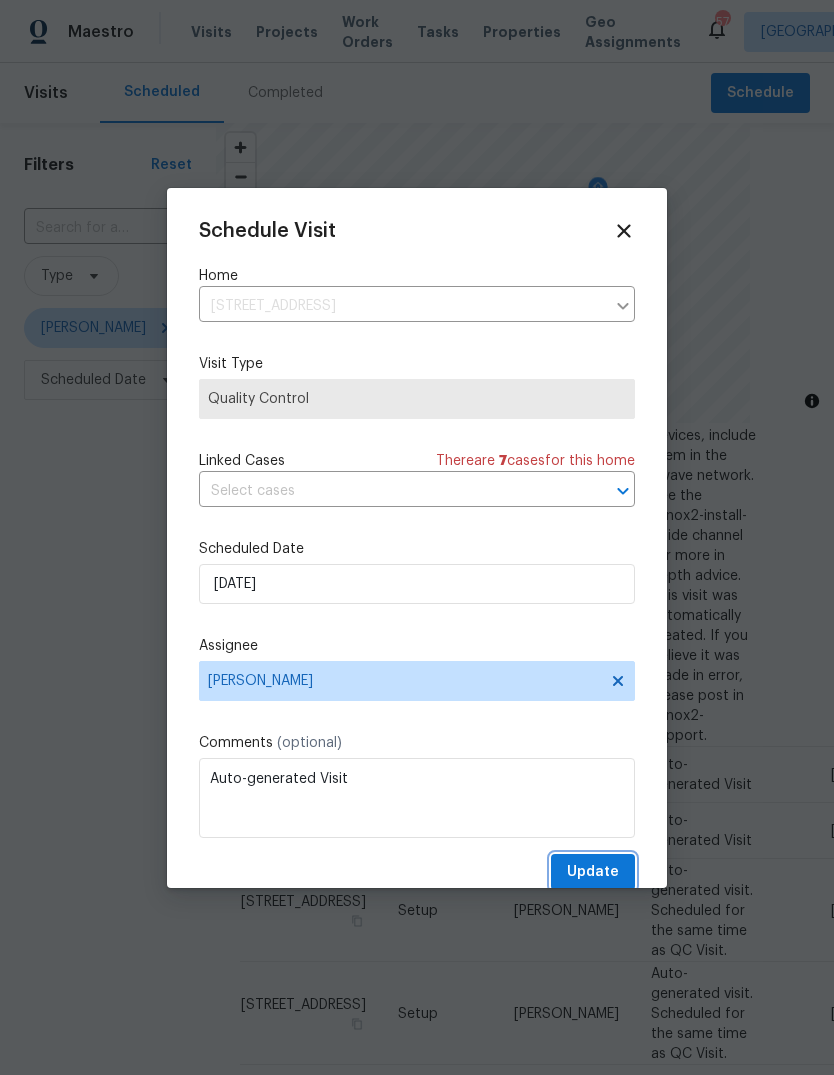 click on "Update" at bounding box center (593, 872) 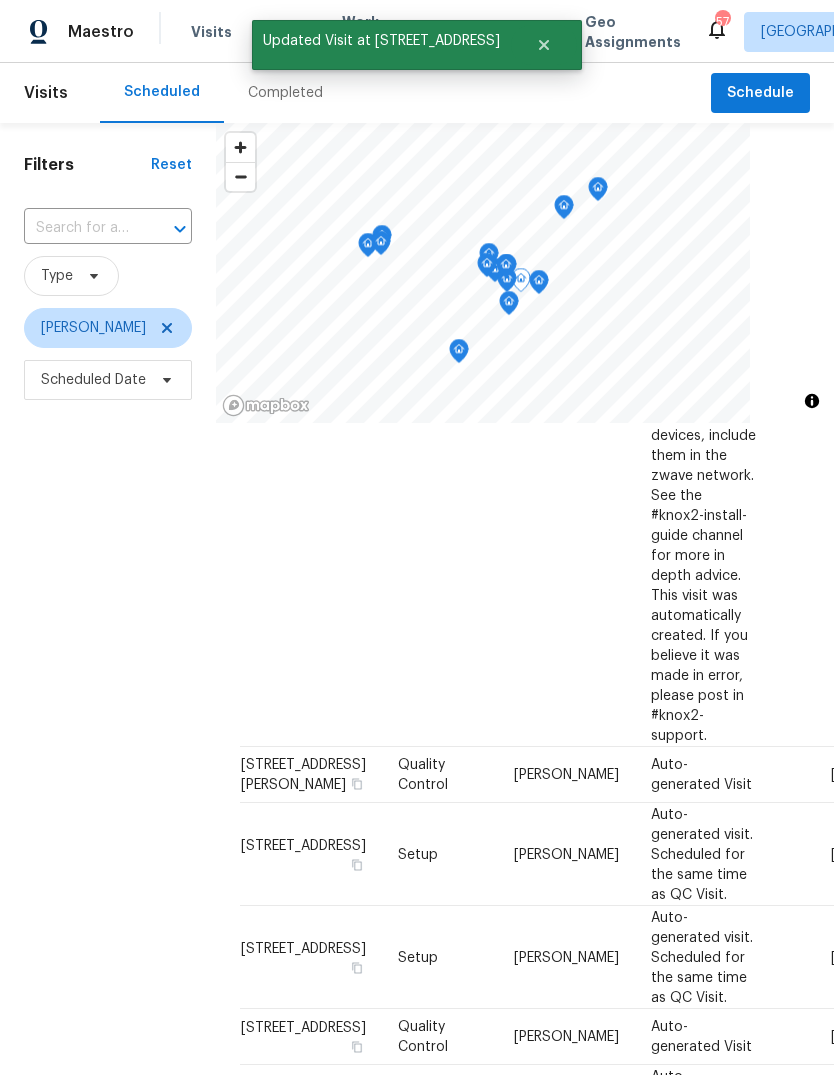 click 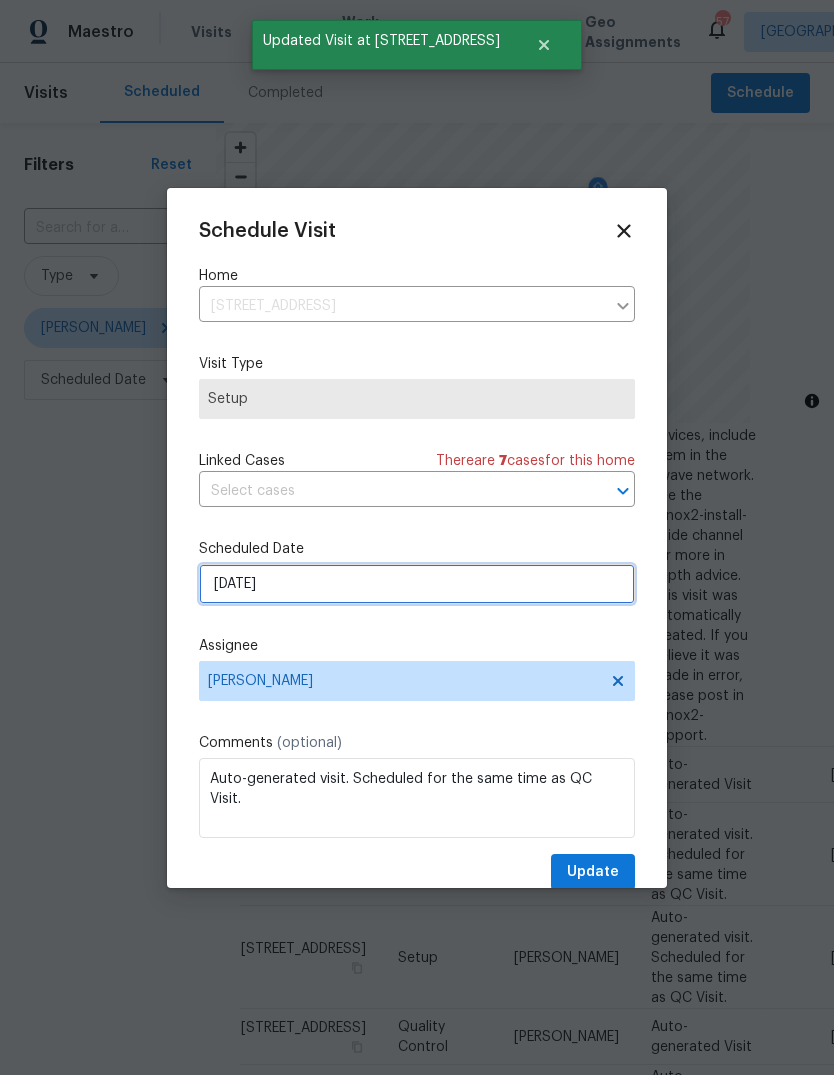 click on "7/21/2025" at bounding box center (417, 584) 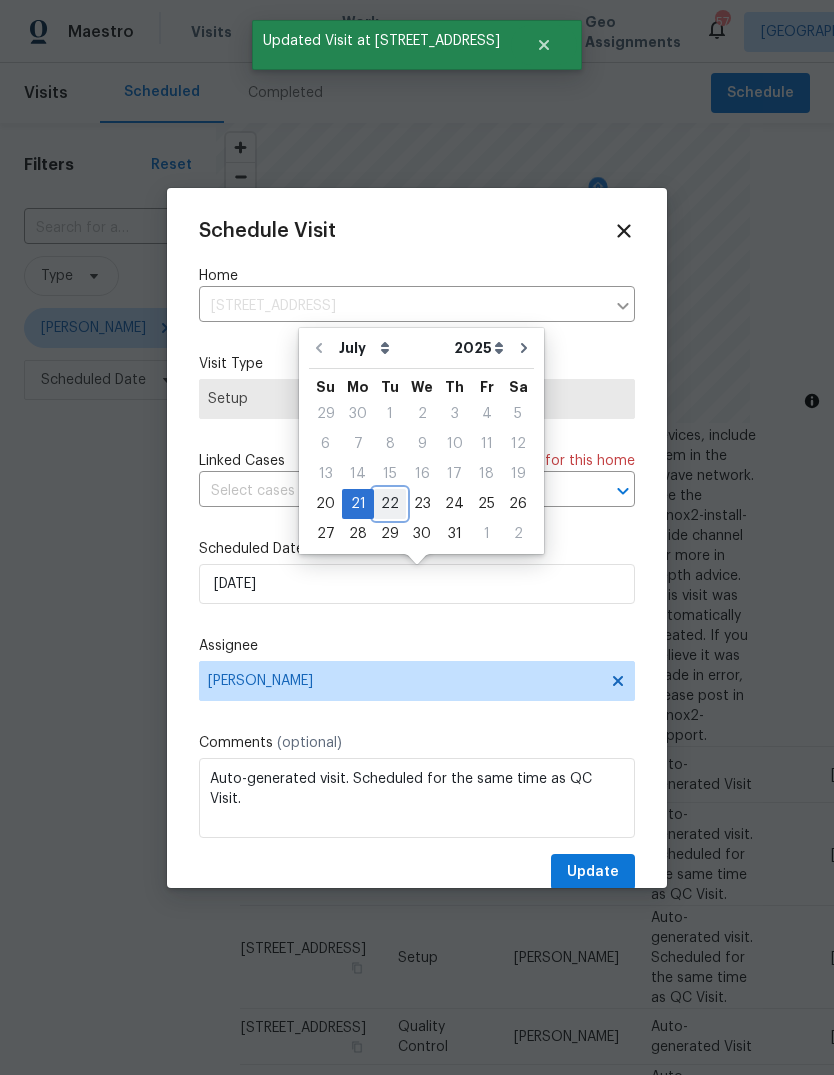 click on "22" at bounding box center (390, 504) 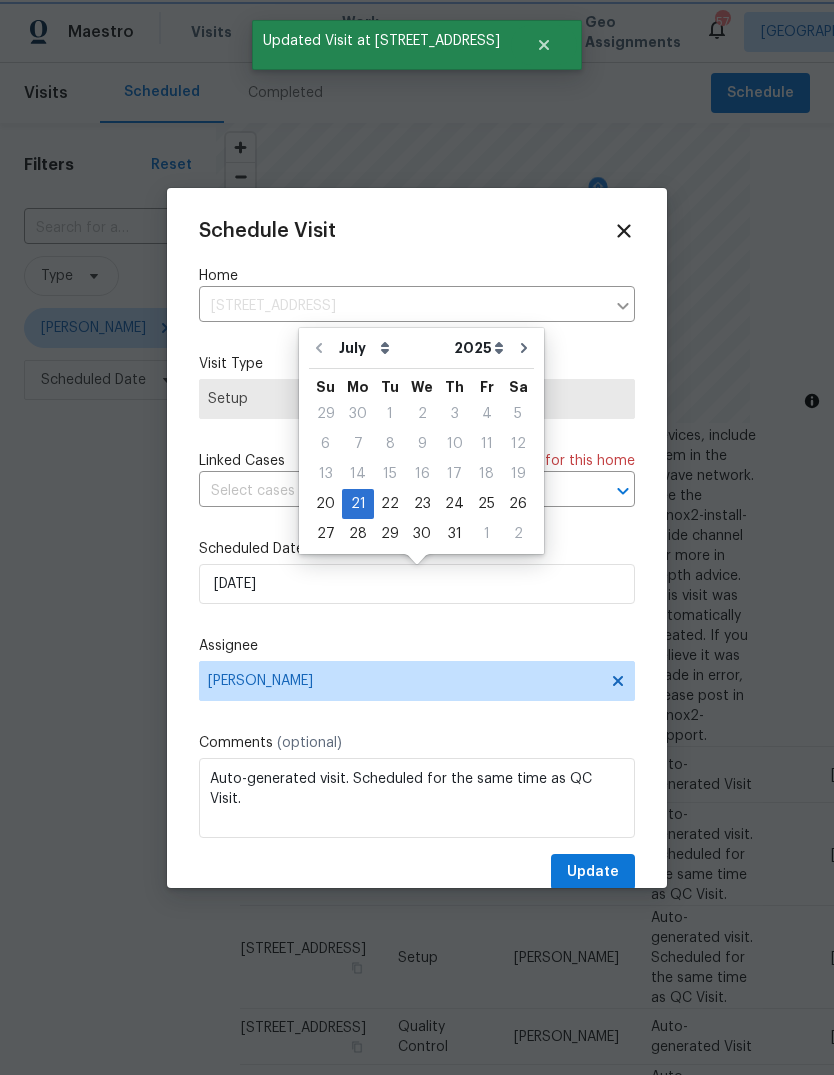 type on "7/22/2025" 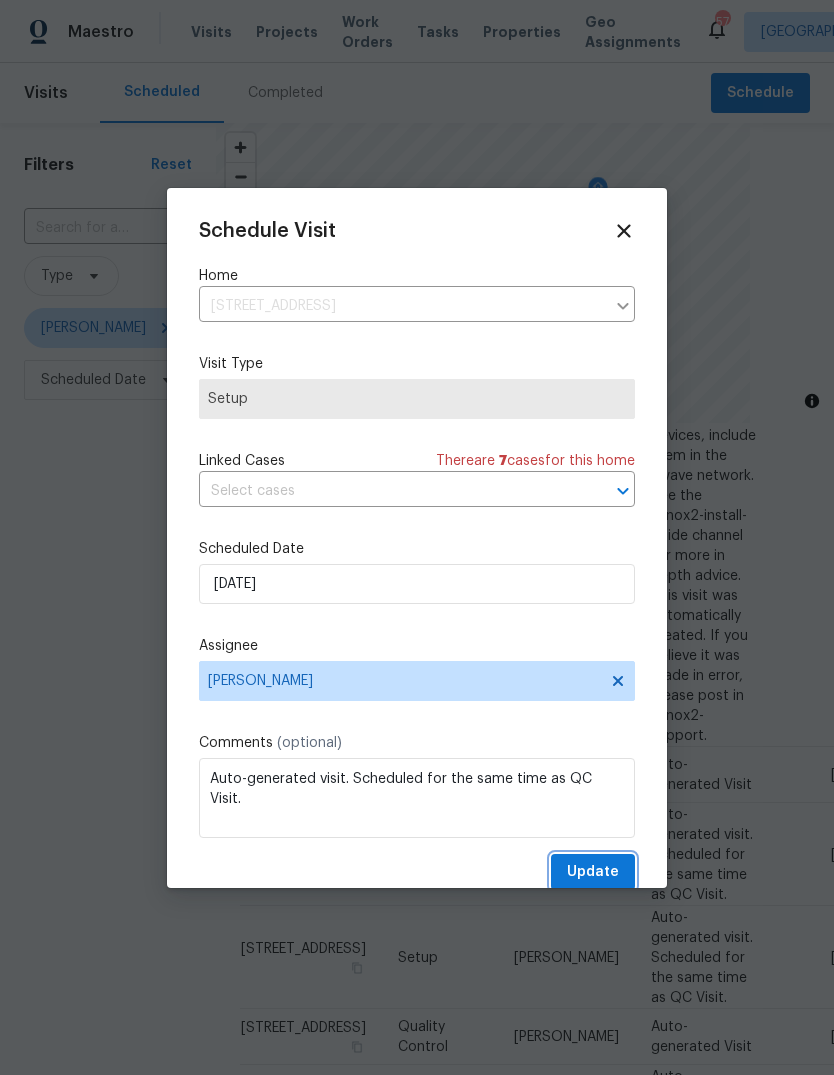 click on "Update" at bounding box center [593, 872] 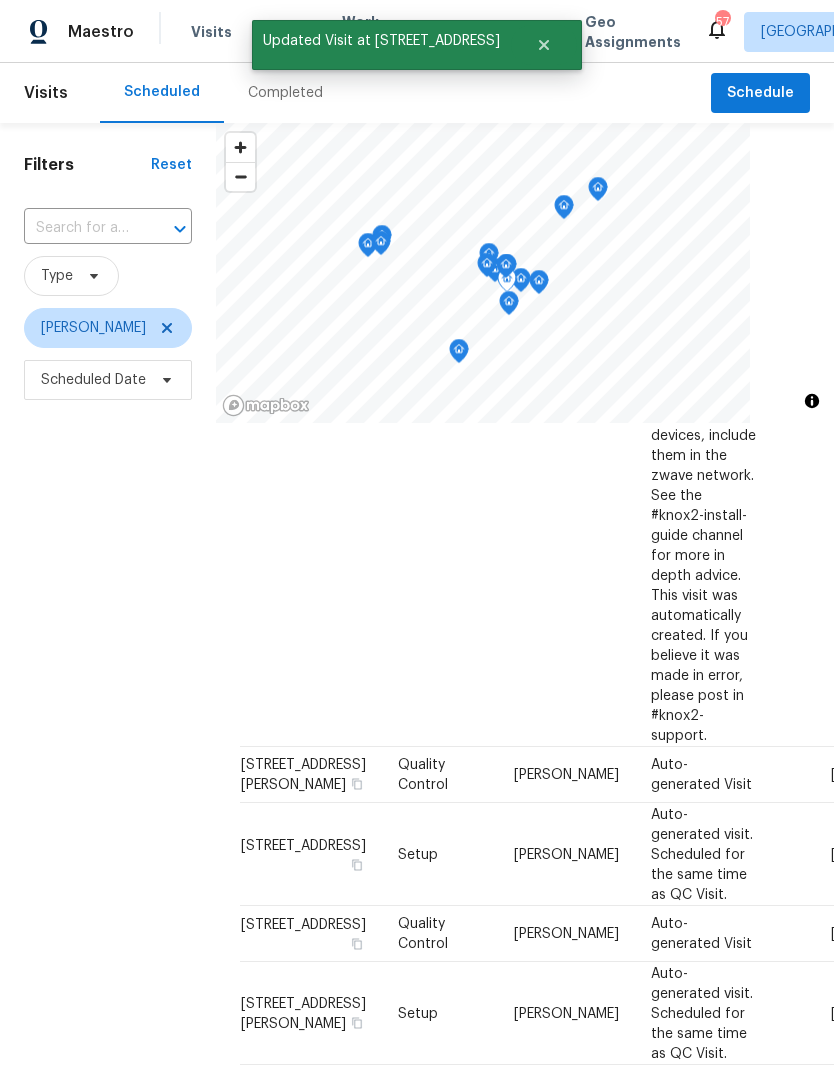 click 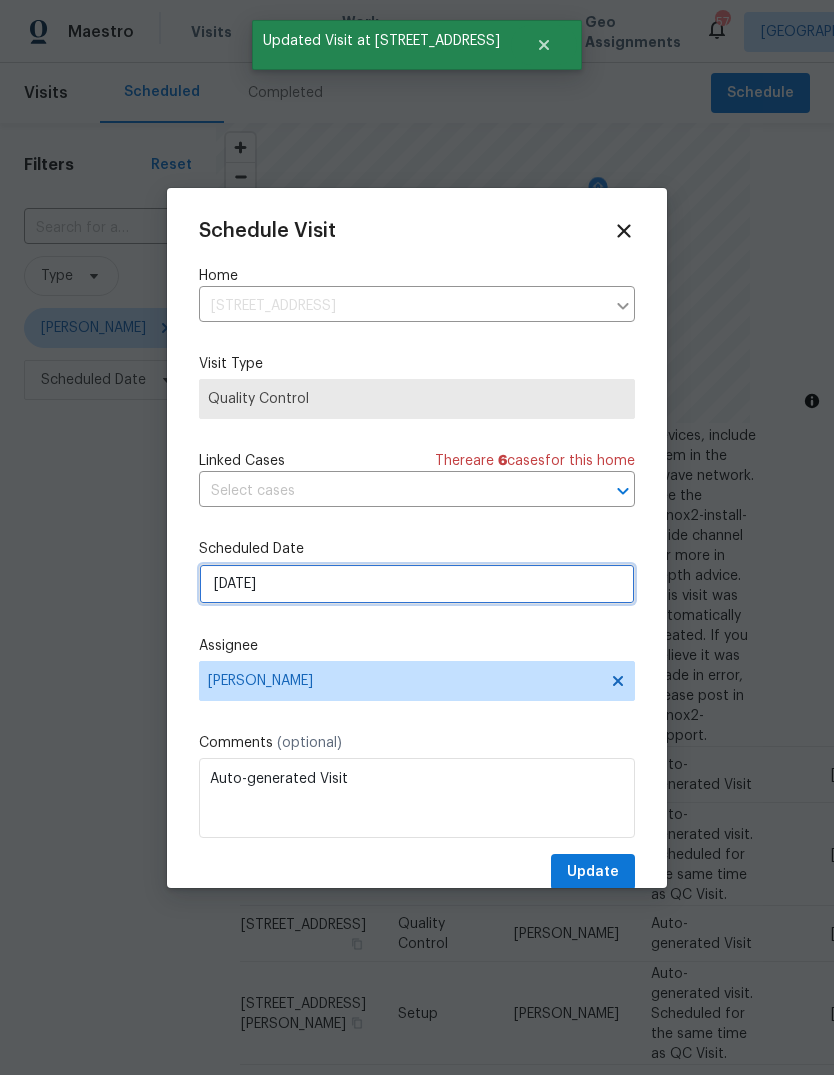 click on "7/21/2025" at bounding box center [417, 584] 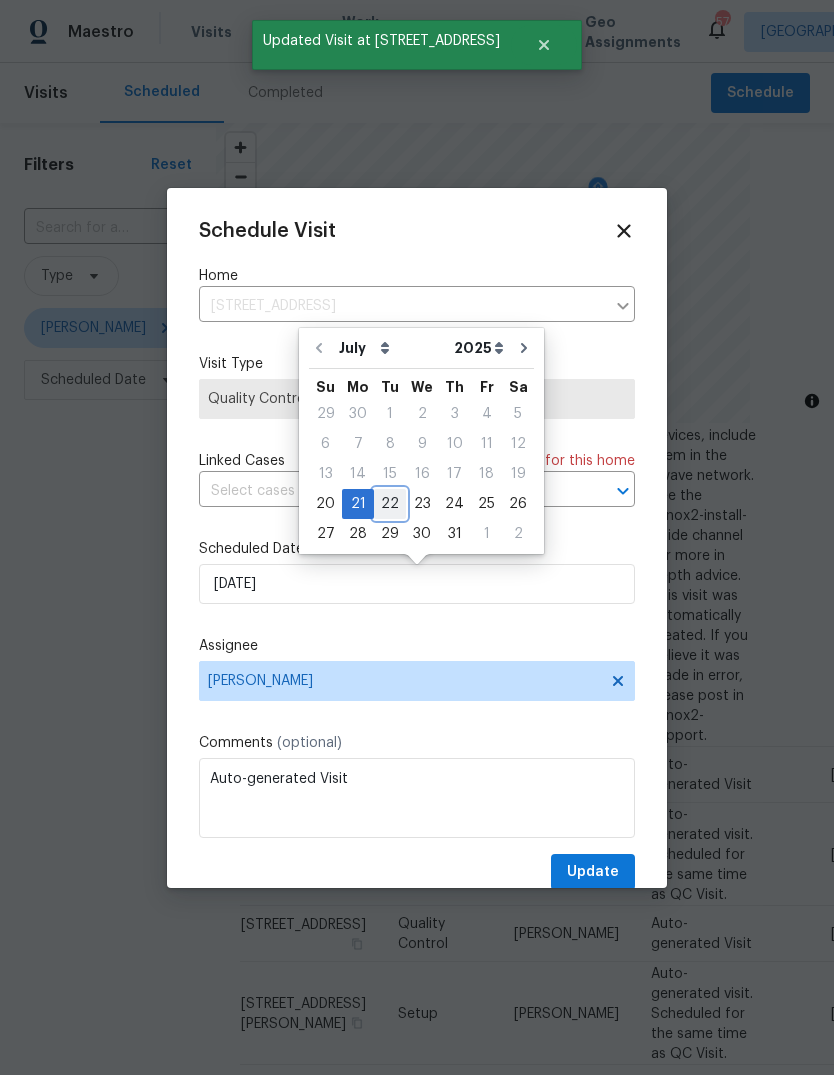 click on "22" at bounding box center (390, 504) 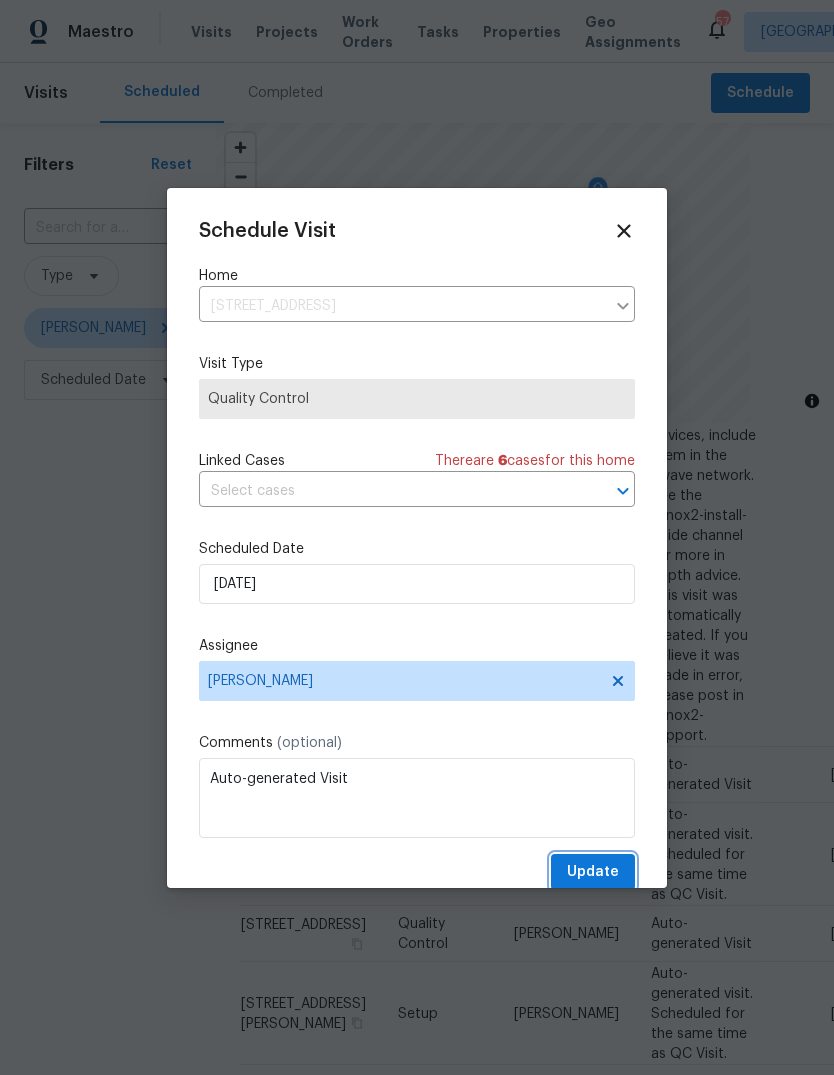 click on "Update" at bounding box center (593, 872) 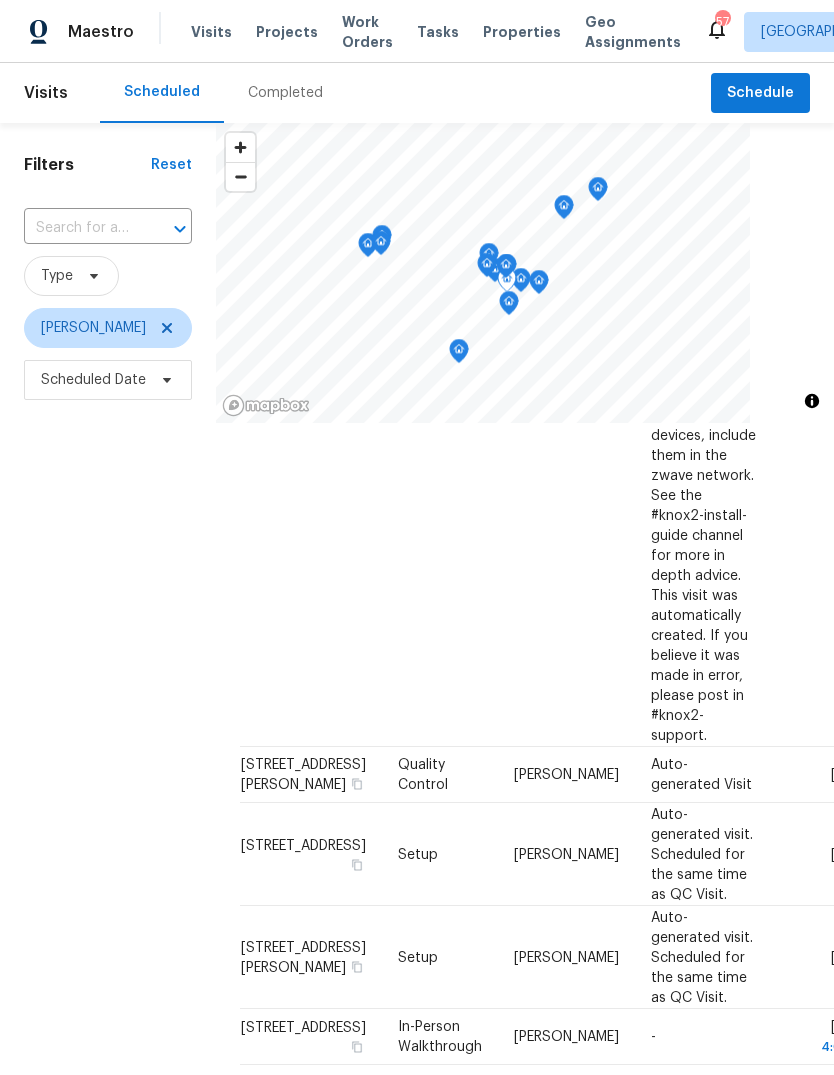 click 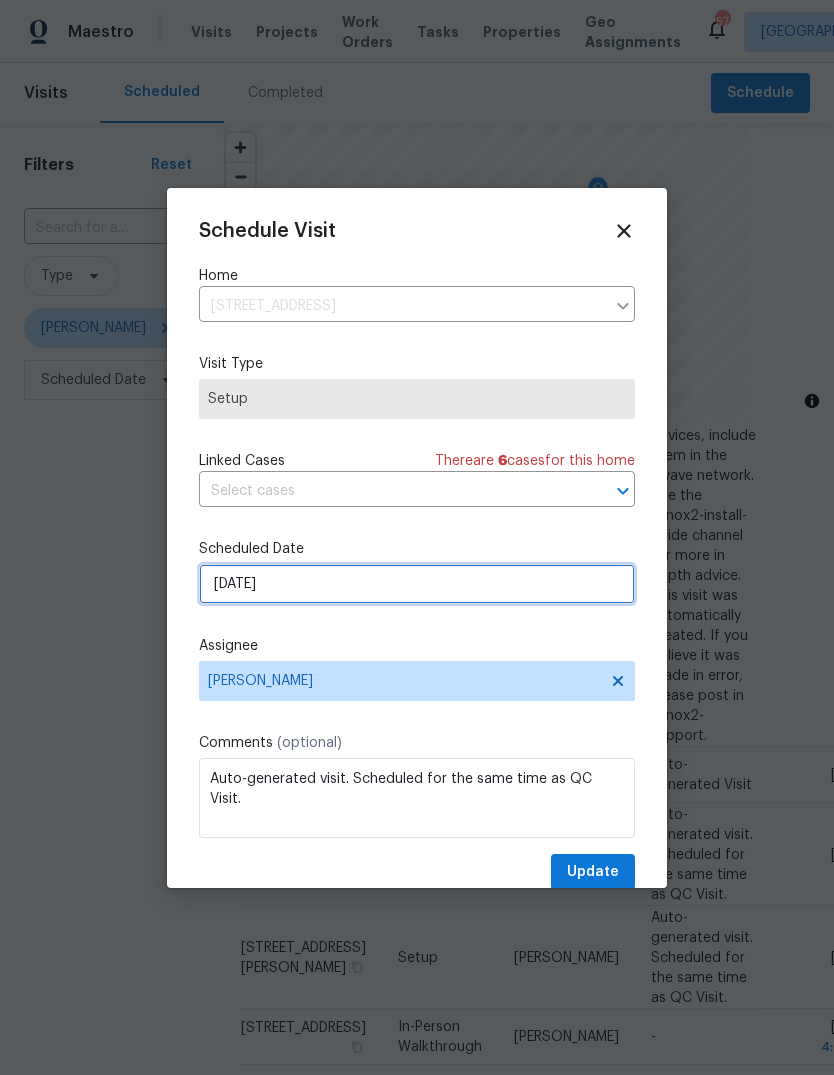 click on "7/21/2025" at bounding box center (417, 584) 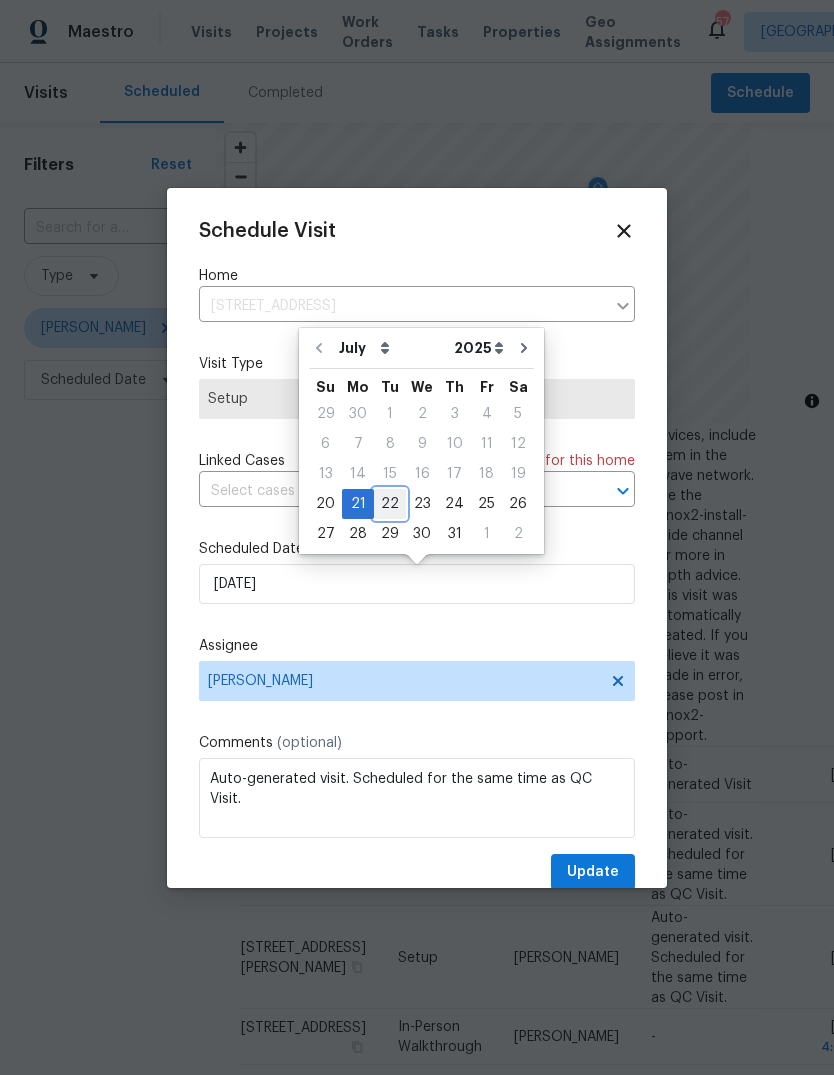 click on "22" at bounding box center (390, 504) 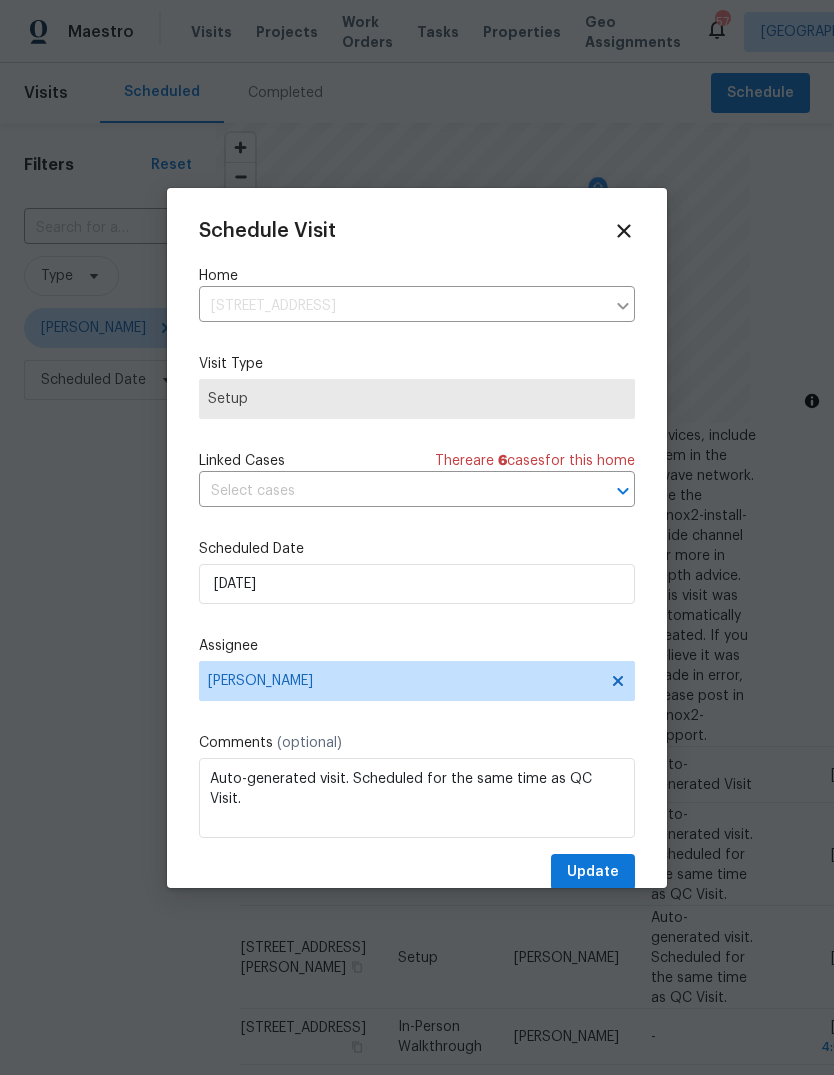 type on "7/22/2025" 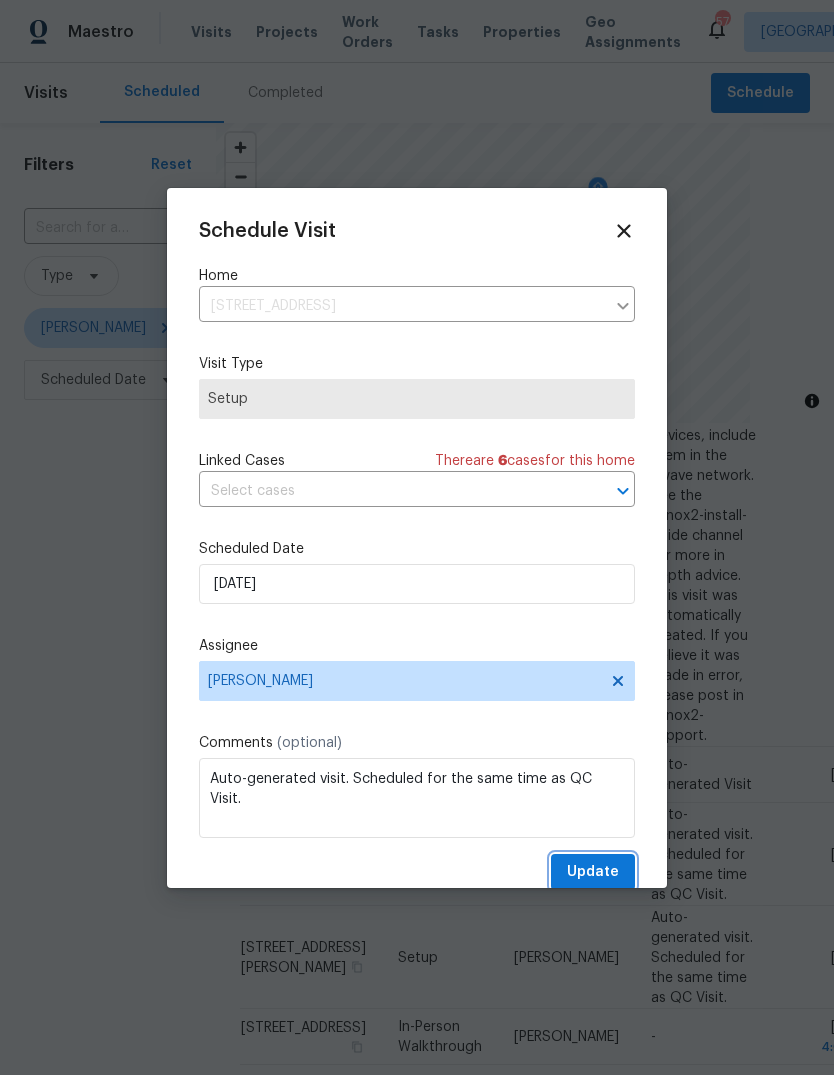 click on "Update" at bounding box center [593, 872] 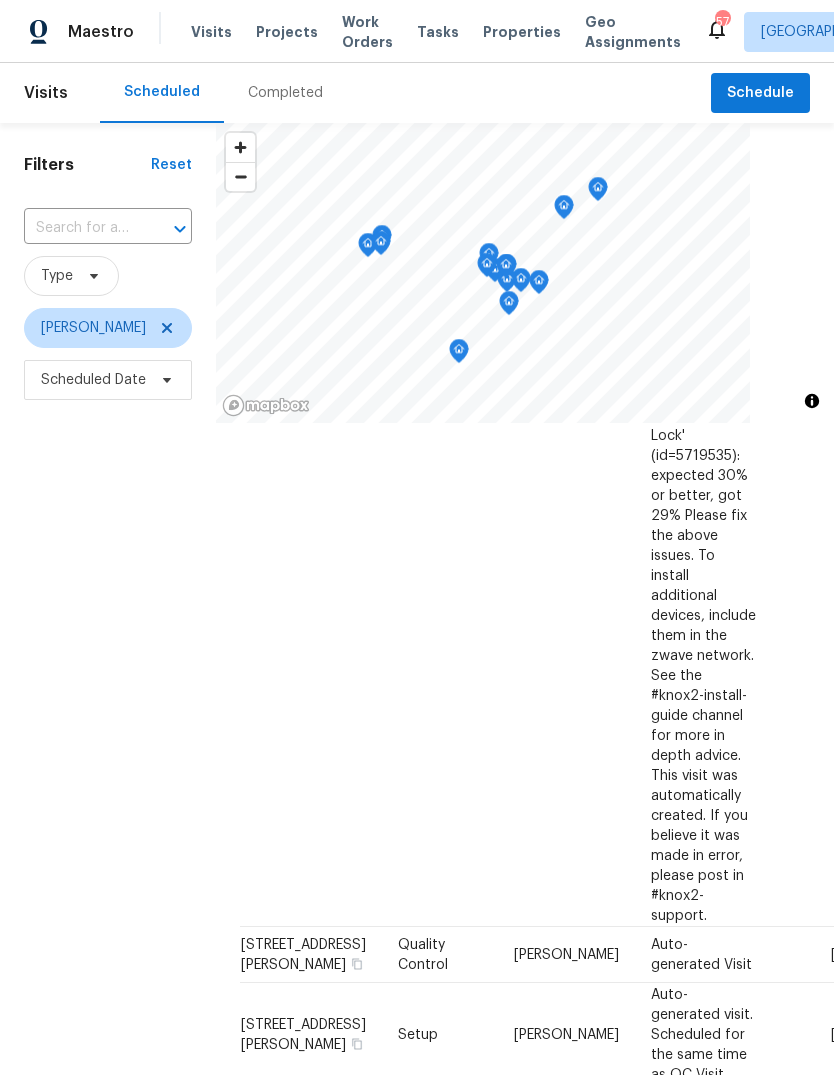 scroll, scrollTop: 1321, scrollLeft: 0, axis: vertical 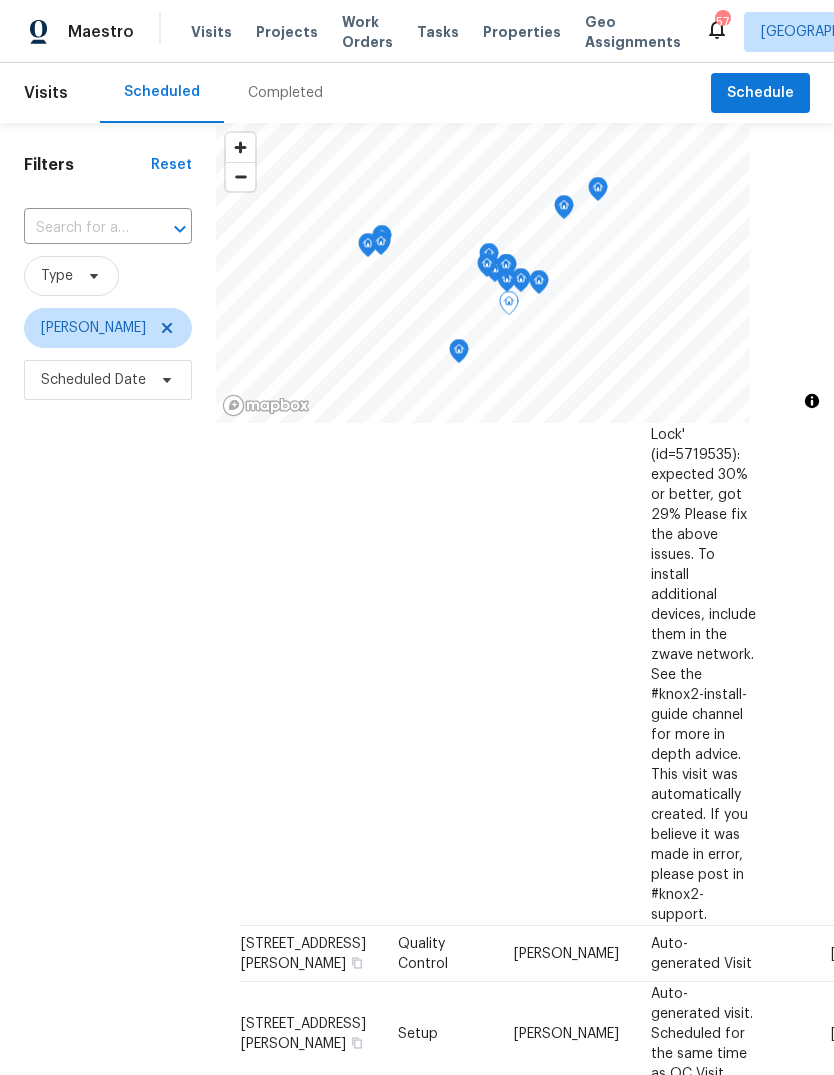 click 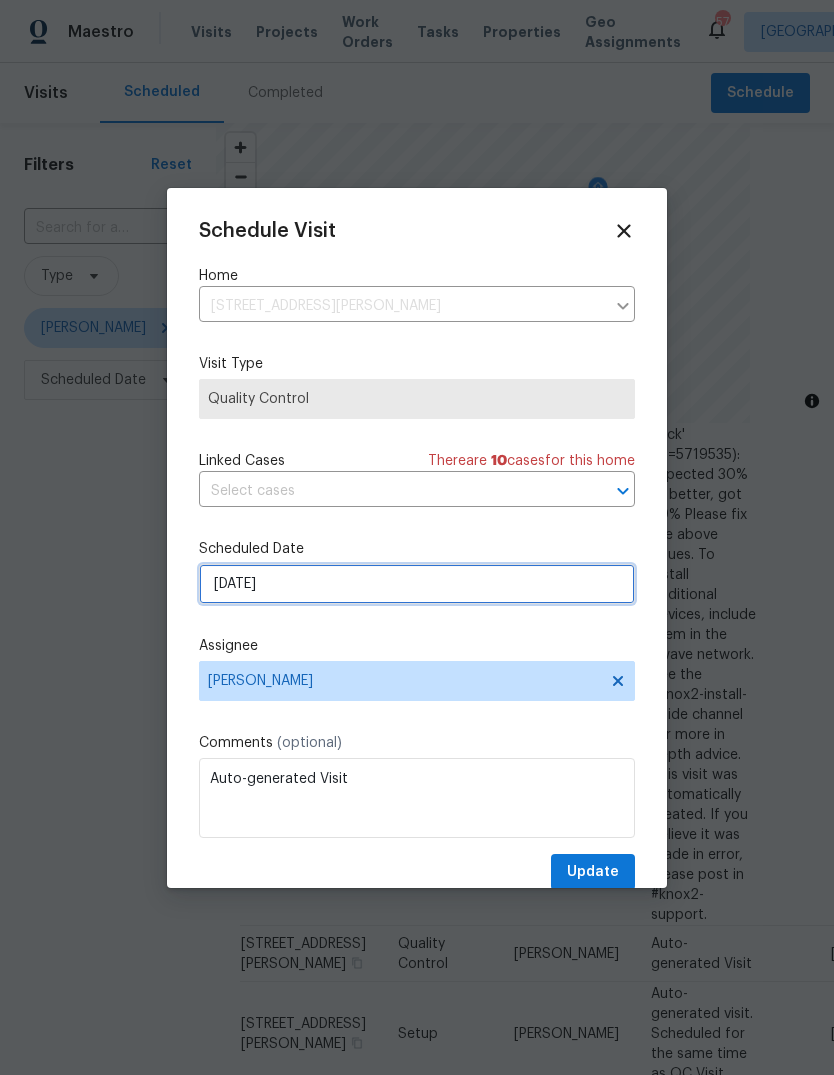 click on "7/21/2025" at bounding box center (417, 584) 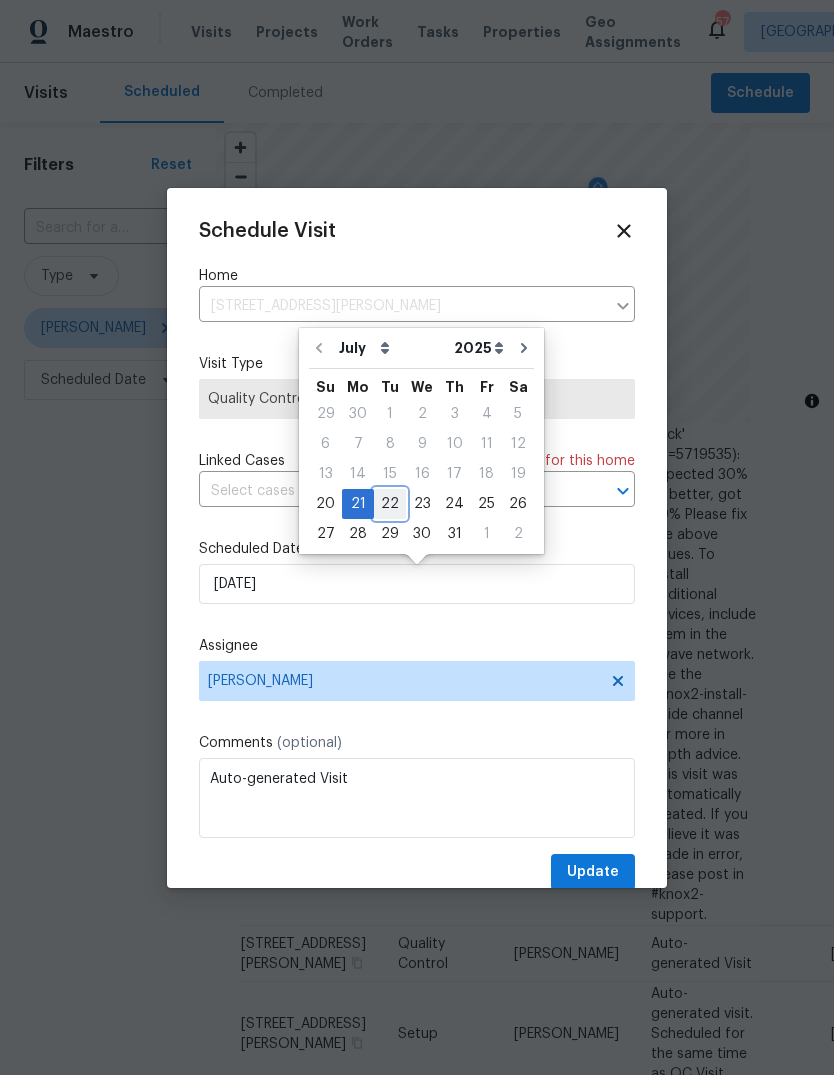 click on "22" at bounding box center (390, 504) 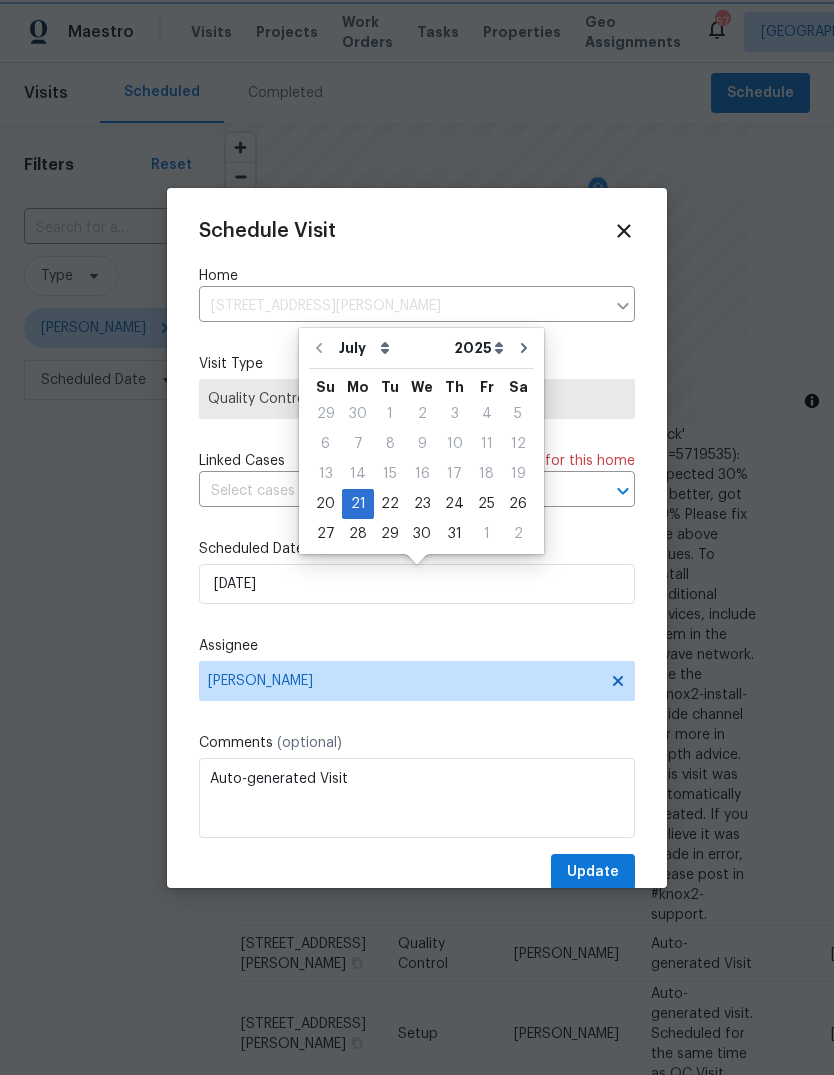 type on "7/22/2025" 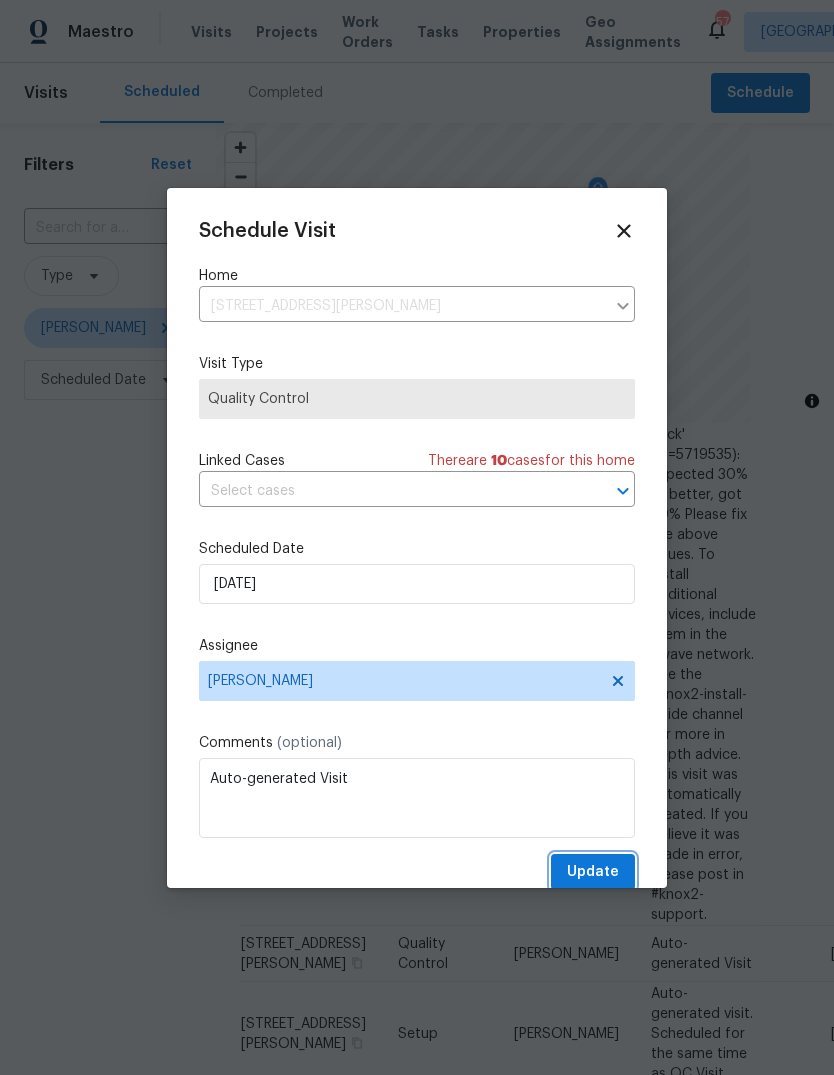 click on "Update" at bounding box center (593, 872) 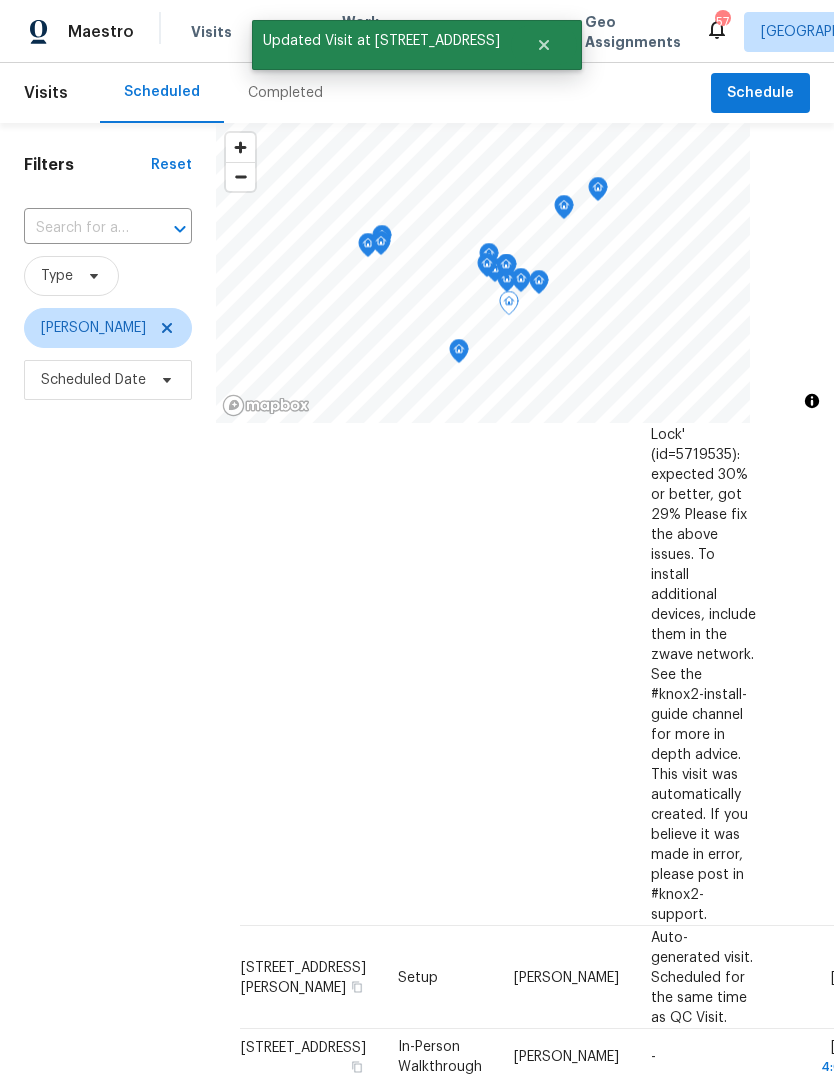 click 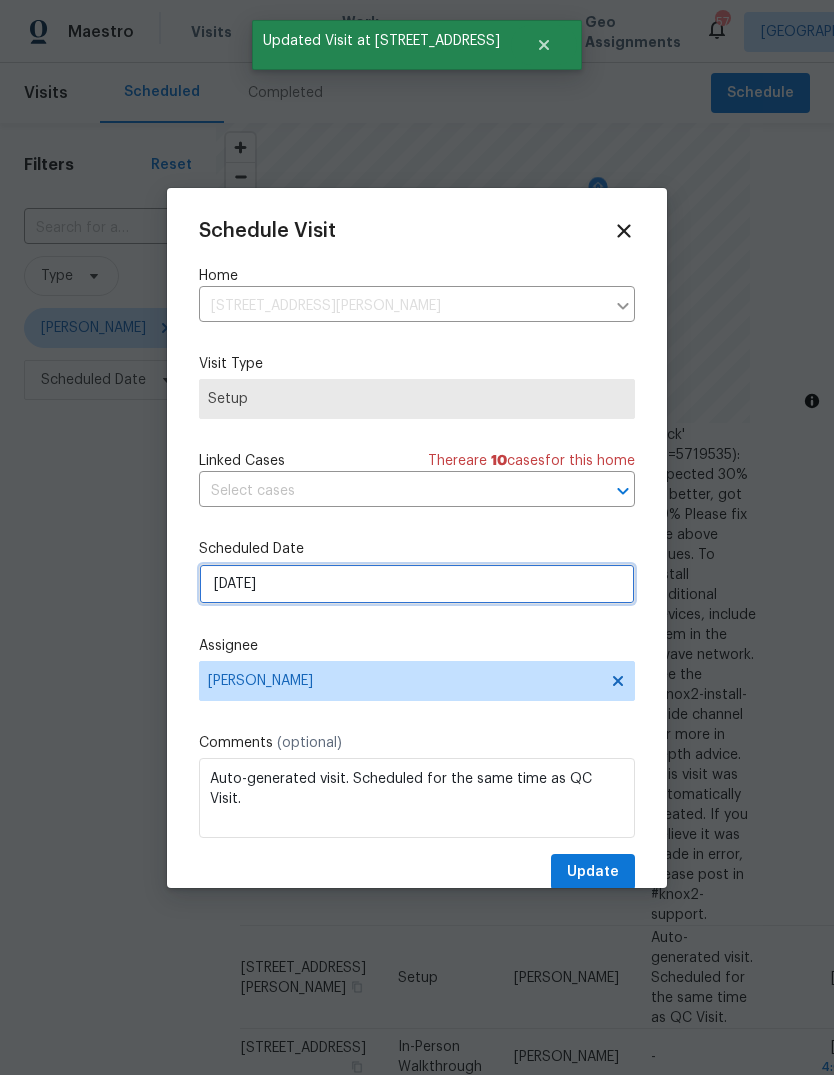 click on "7/21/2025" at bounding box center [417, 584] 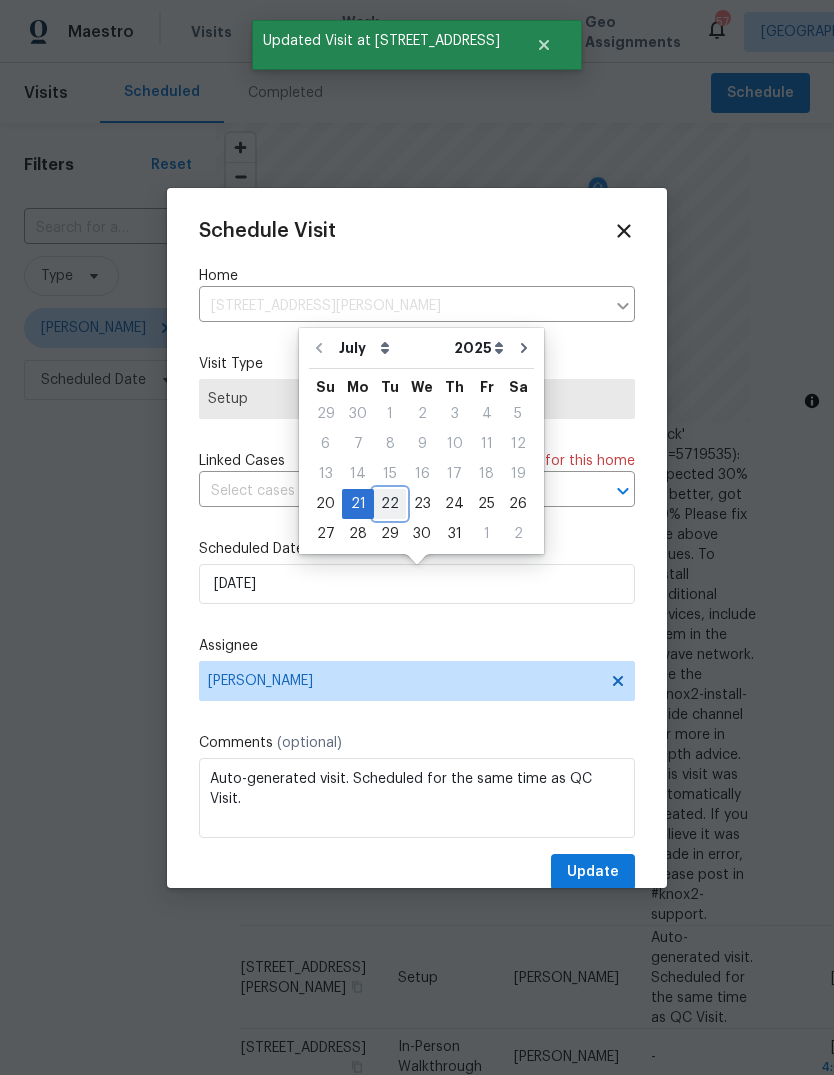 click on "22" at bounding box center (390, 504) 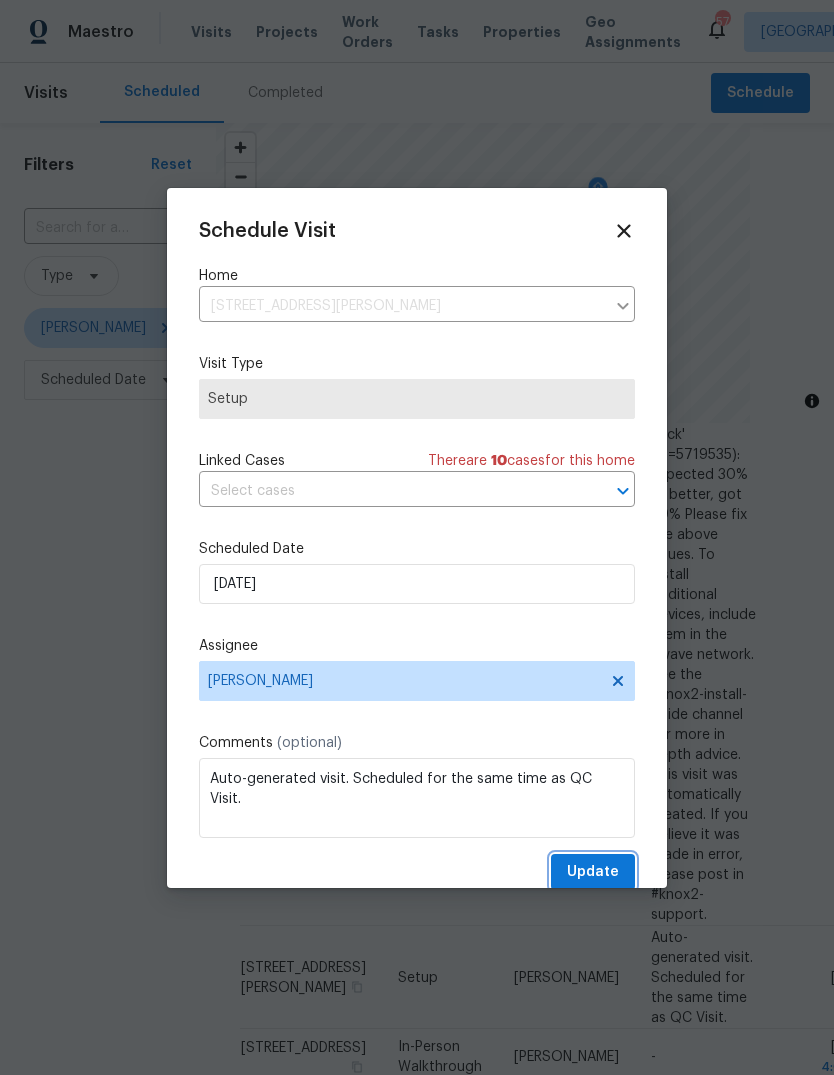 click on "Update" at bounding box center (593, 872) 